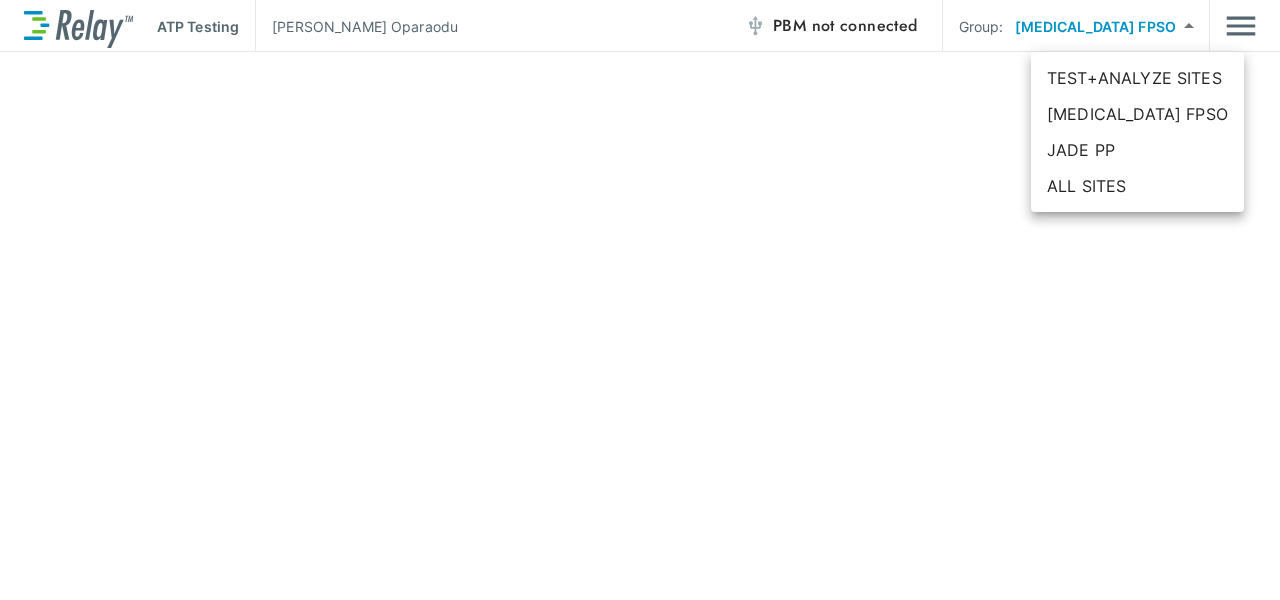 click on "JADE PP" at bounding box center (1137, 150) 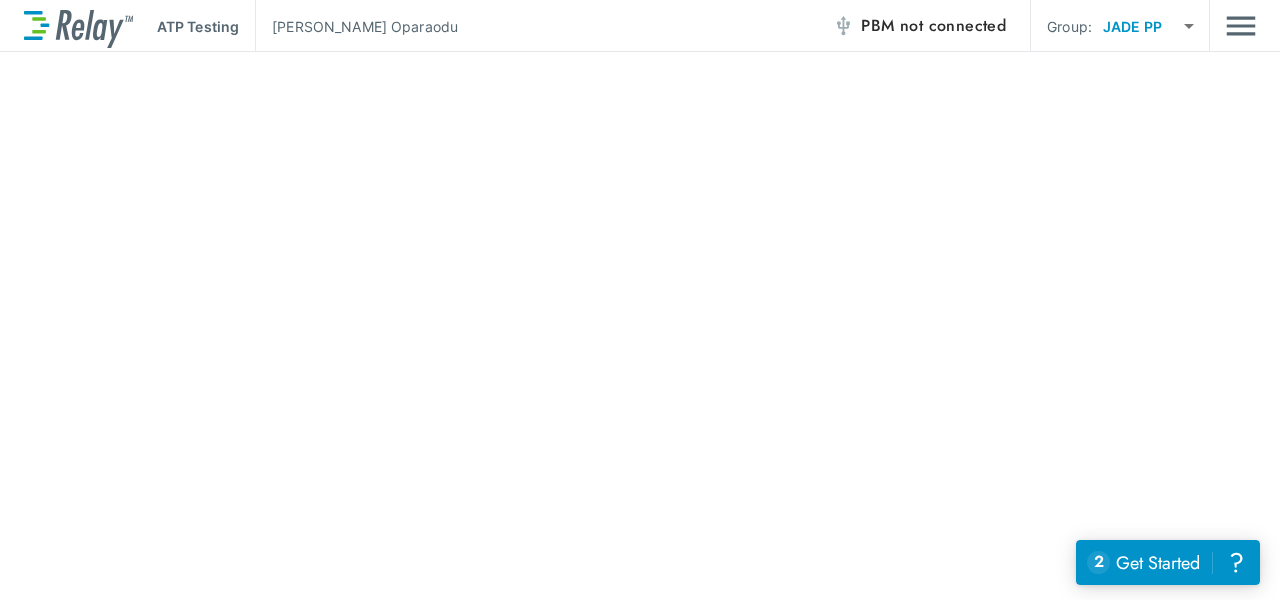 scroll, scrollTop: 1989, scrollLeft: 0, axis: vertical 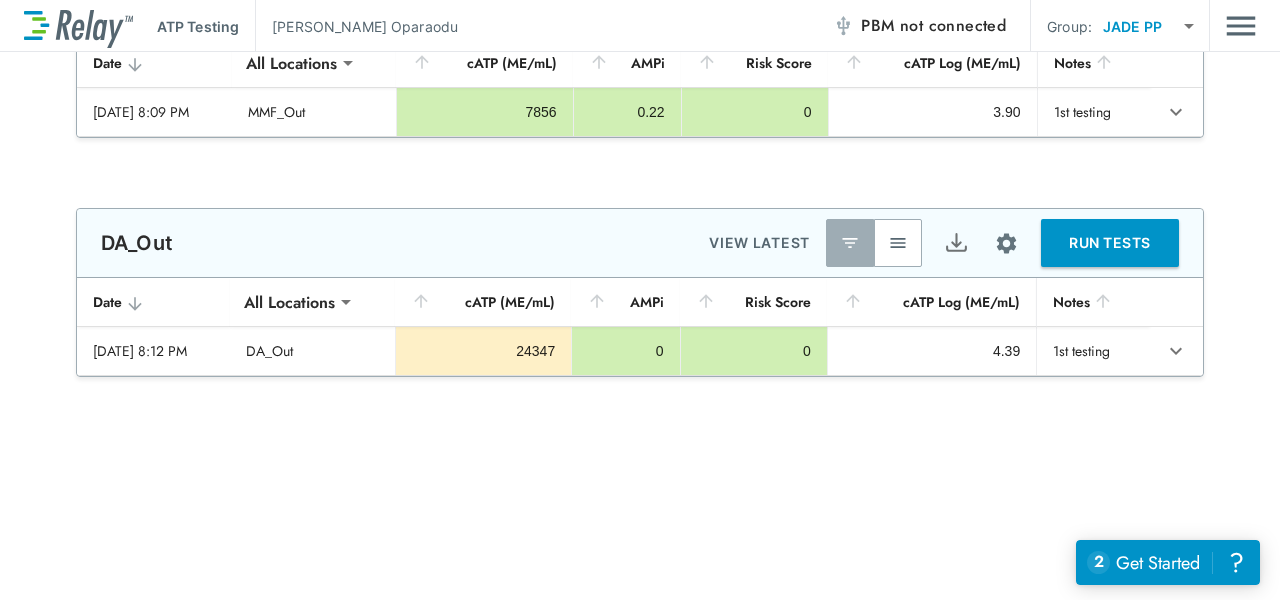 type on "*******" 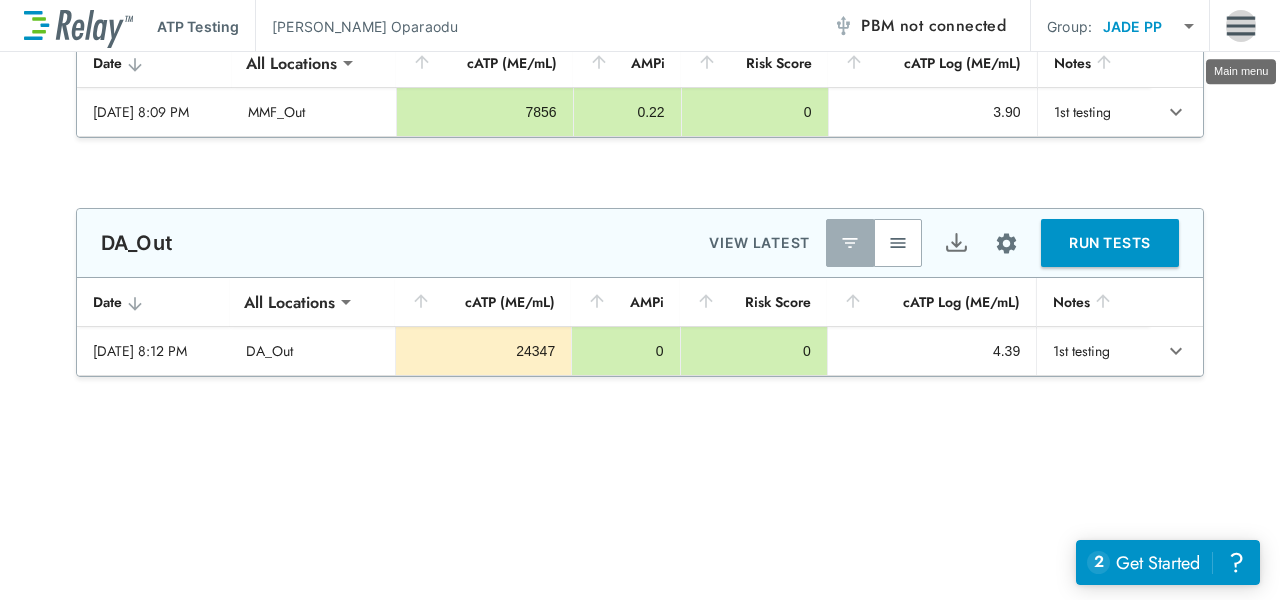 click at bounding box center (1241, 26) 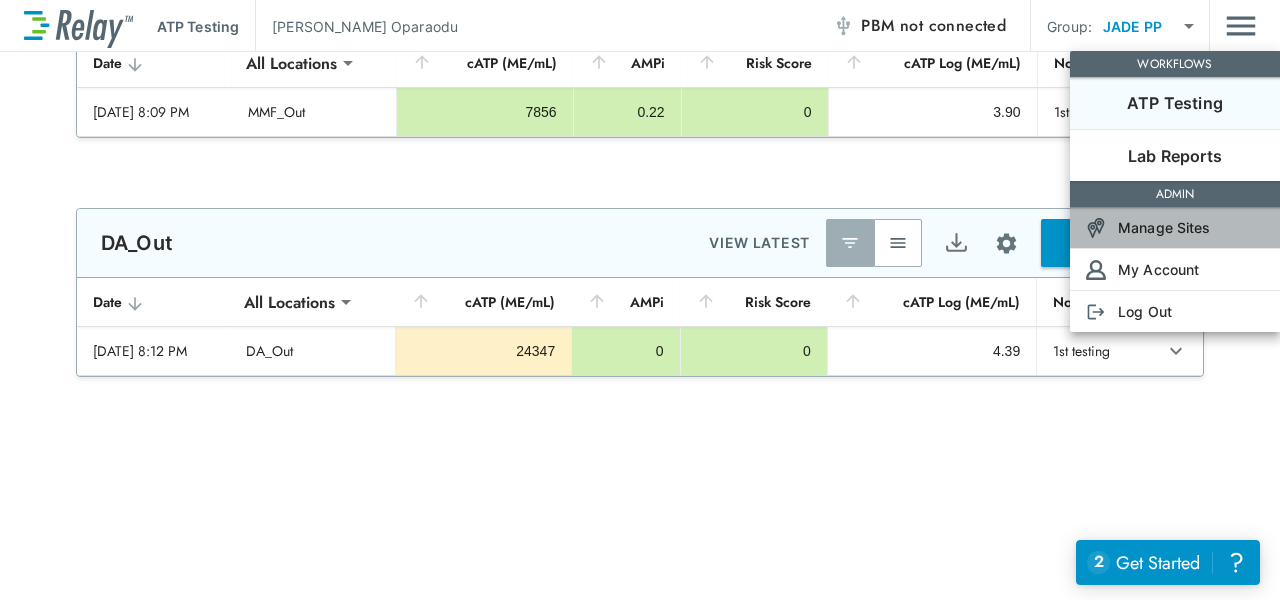 click on "Manage Sites" at bounding box center [1164, 227] 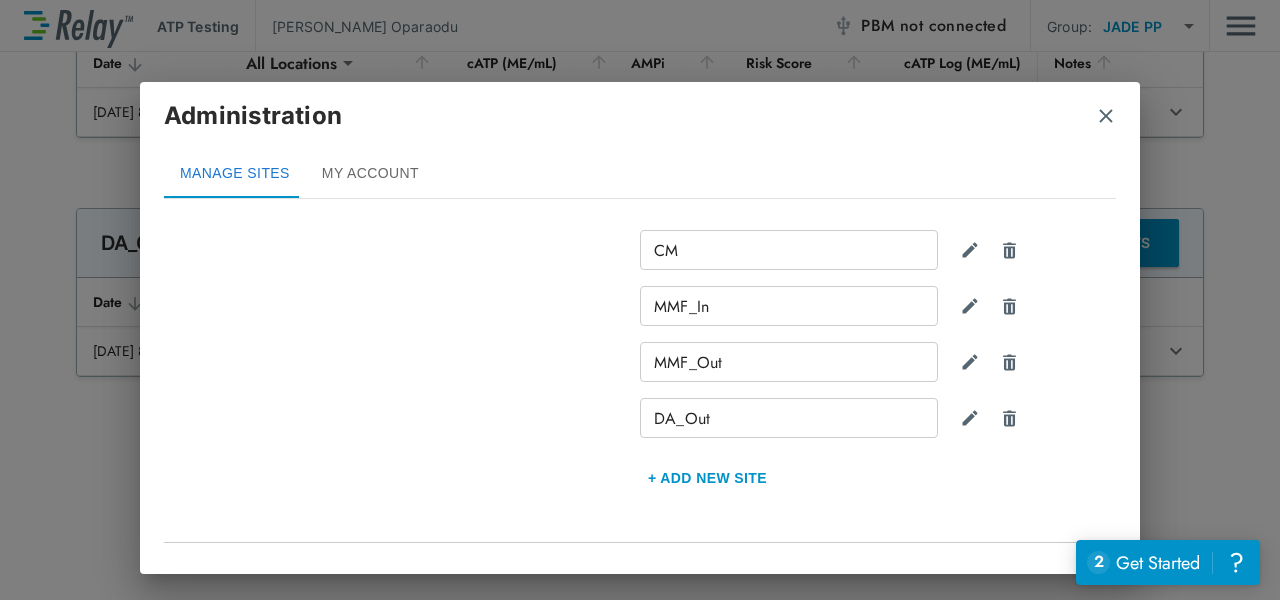 scroll, scrollTop: 1872, scrollLeft: 0, axis: vertical 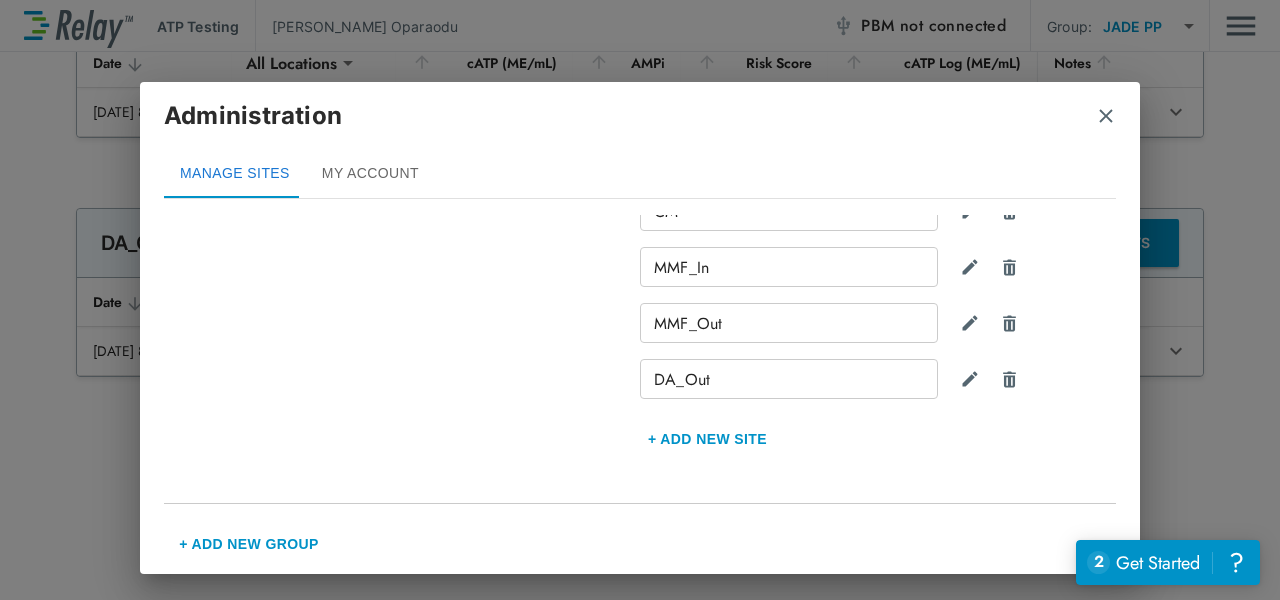 click on "+ Add new Site" at bounding box center [707, 439] 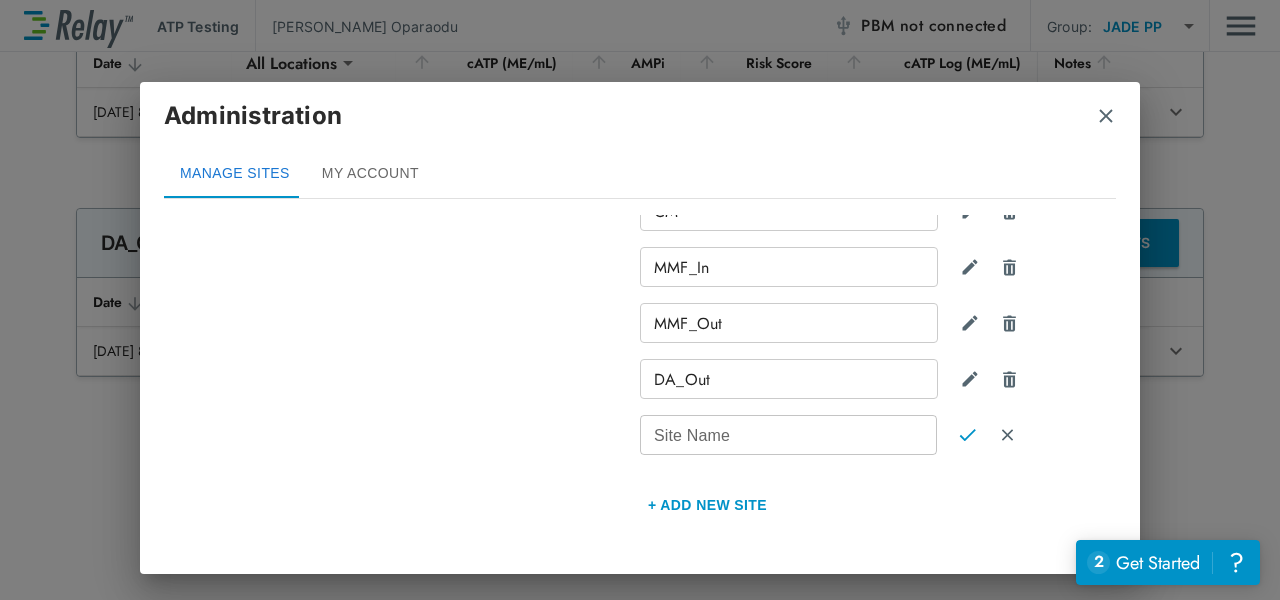 scroll, scrollTop: 1938, scrollLeft: 0, axis: vertical 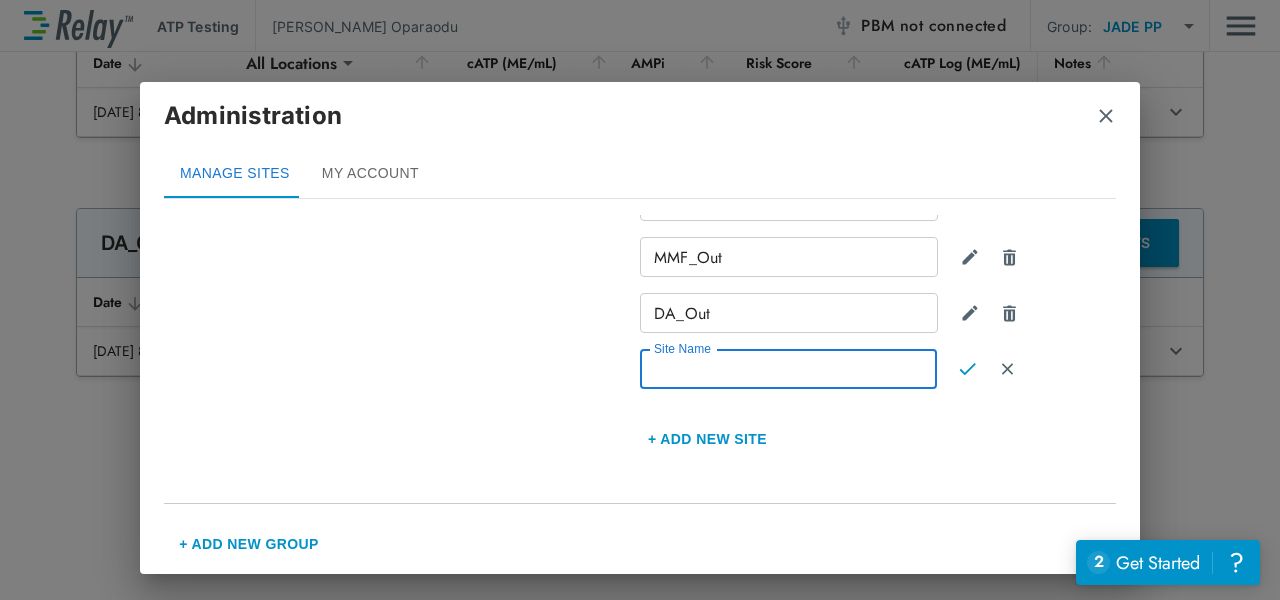 click on "Site Name" at bounding box center (788, 369) 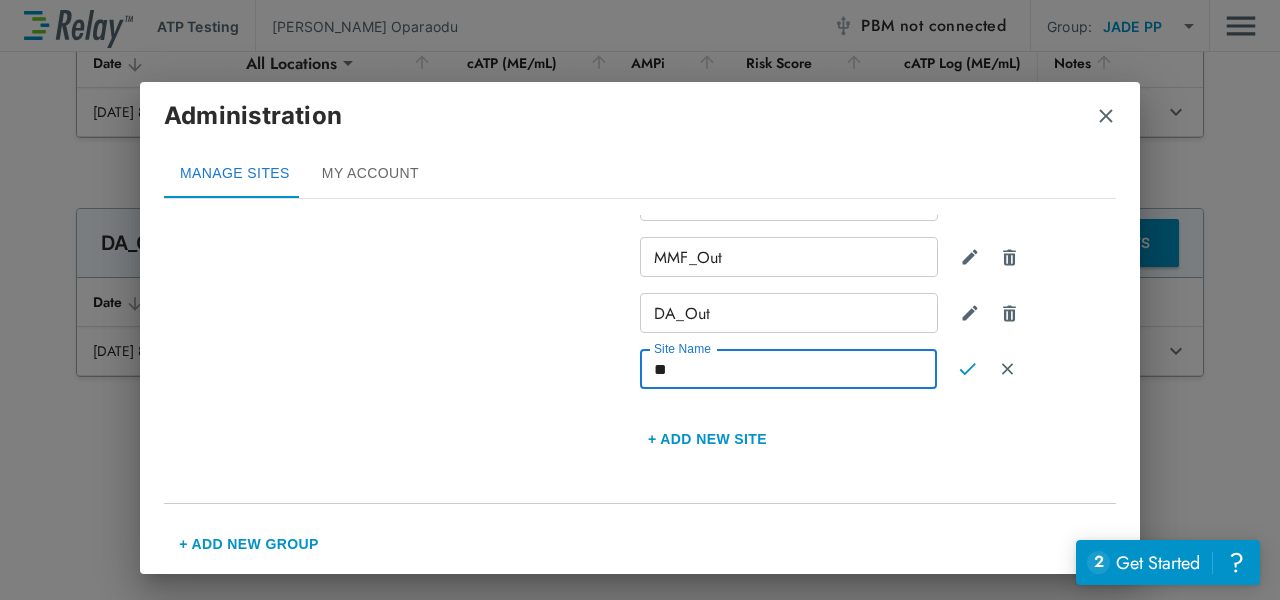type on "*" 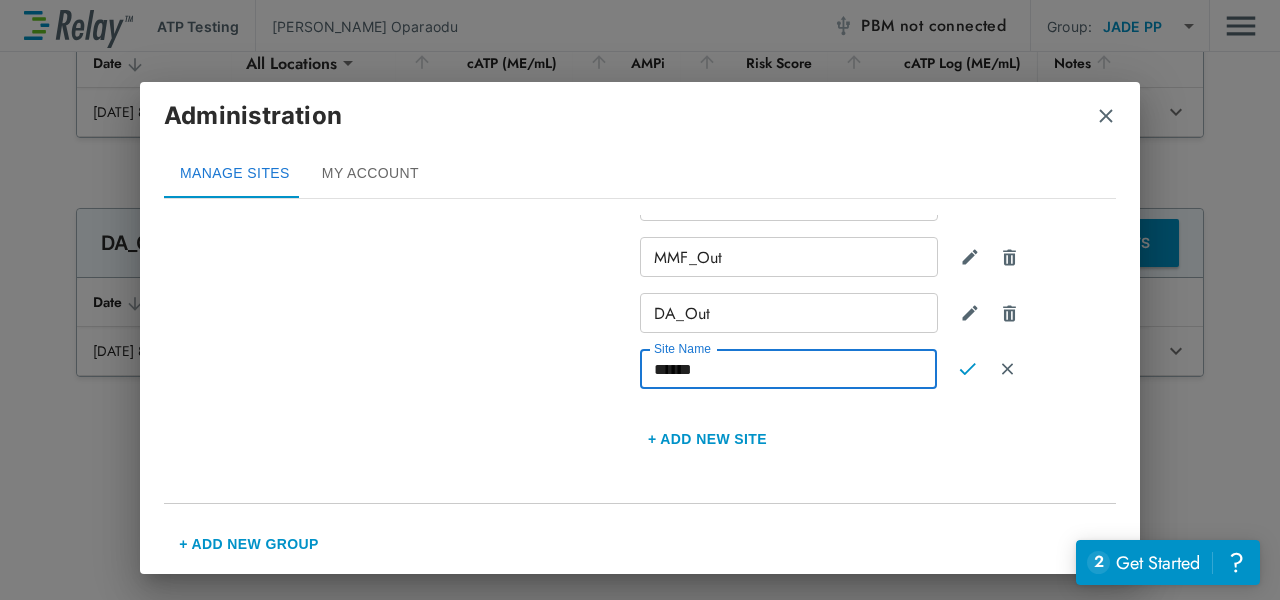 click on "******" at bounding box center (788, 369) 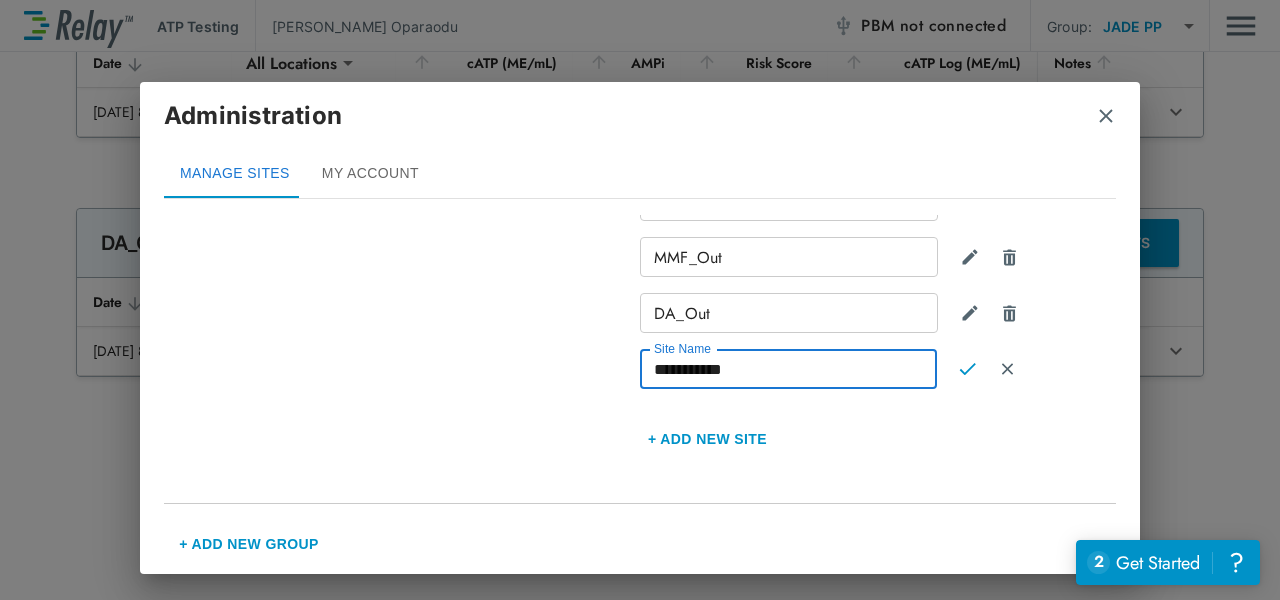 click on "**********" at bounding box center [788, 369] 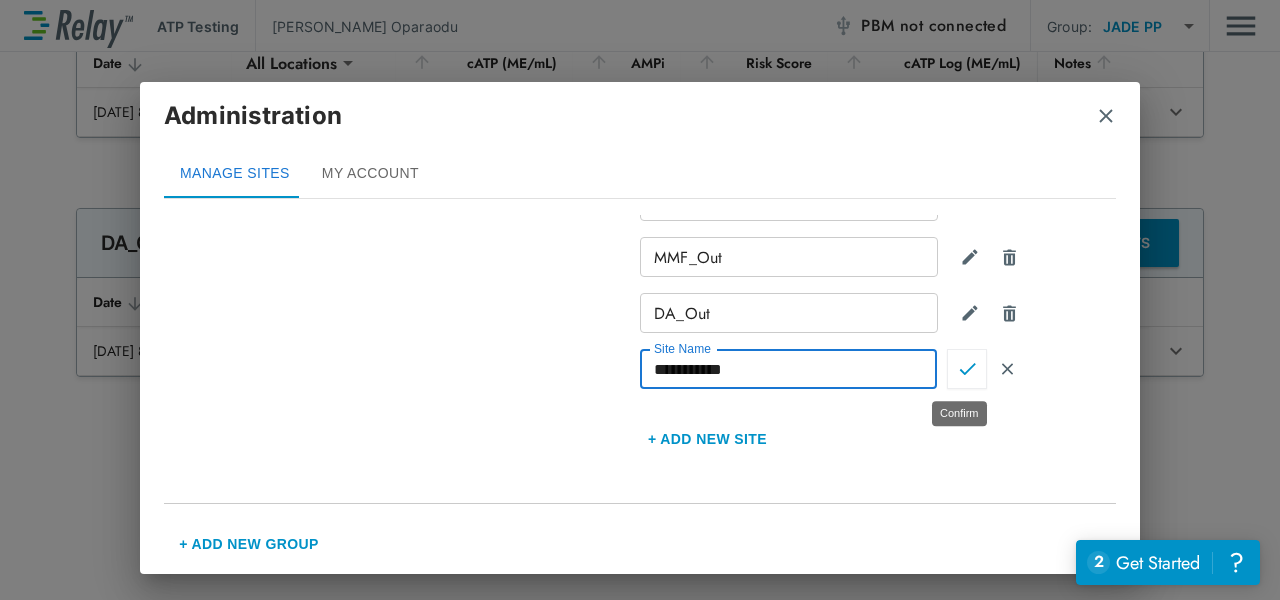 type on "**********" 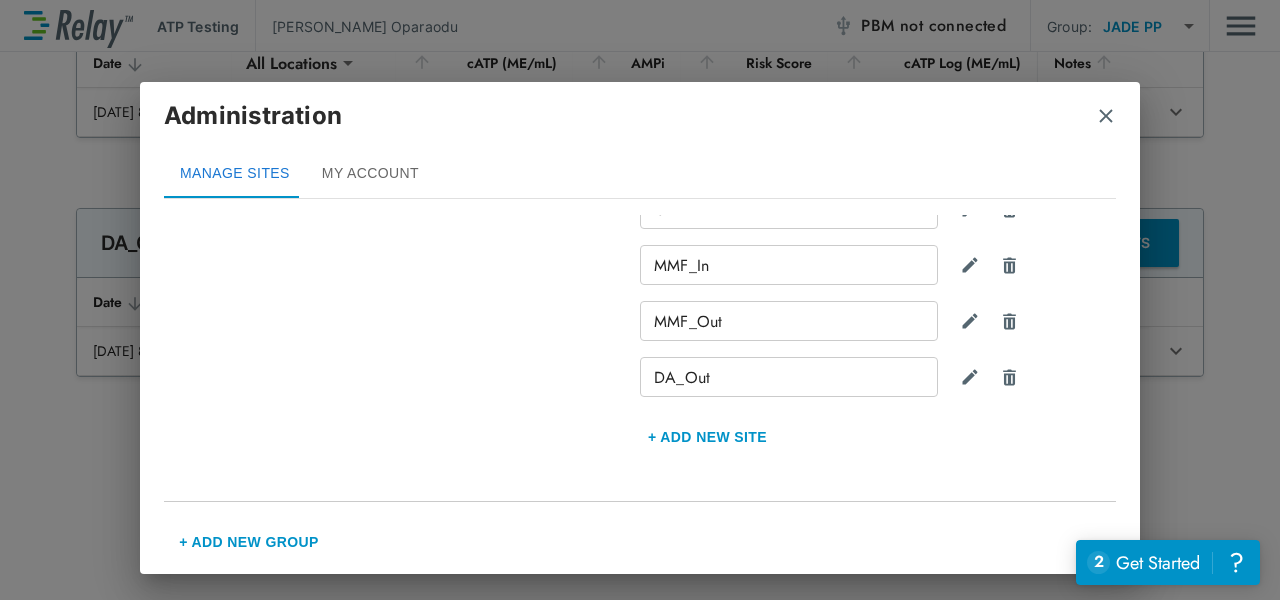 scroll, scrollTop: 1872, scrollLeft: 0, axis: vertical 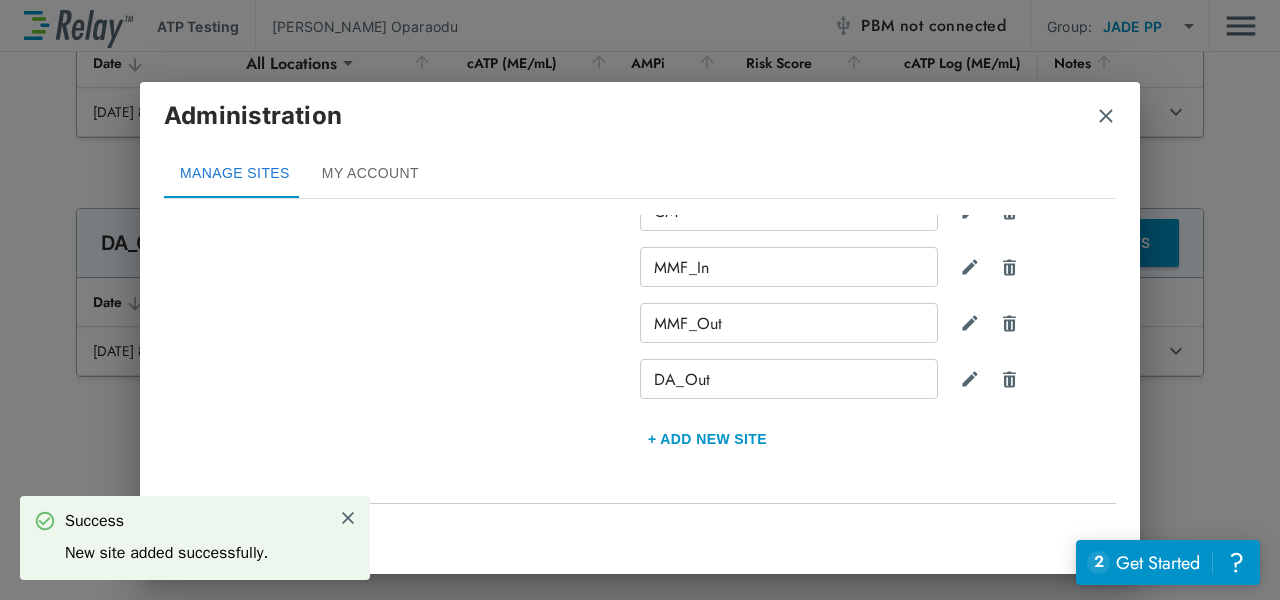 click on "Prod [DATE]     Prod [DATE]     Treater_In     Treater_Out     CPI     IGFU     SWL_B     SWL_C     CM     MMF_In     MMF_Out     DA_Out   + Add new Site" at bounding box center [878, -1369] 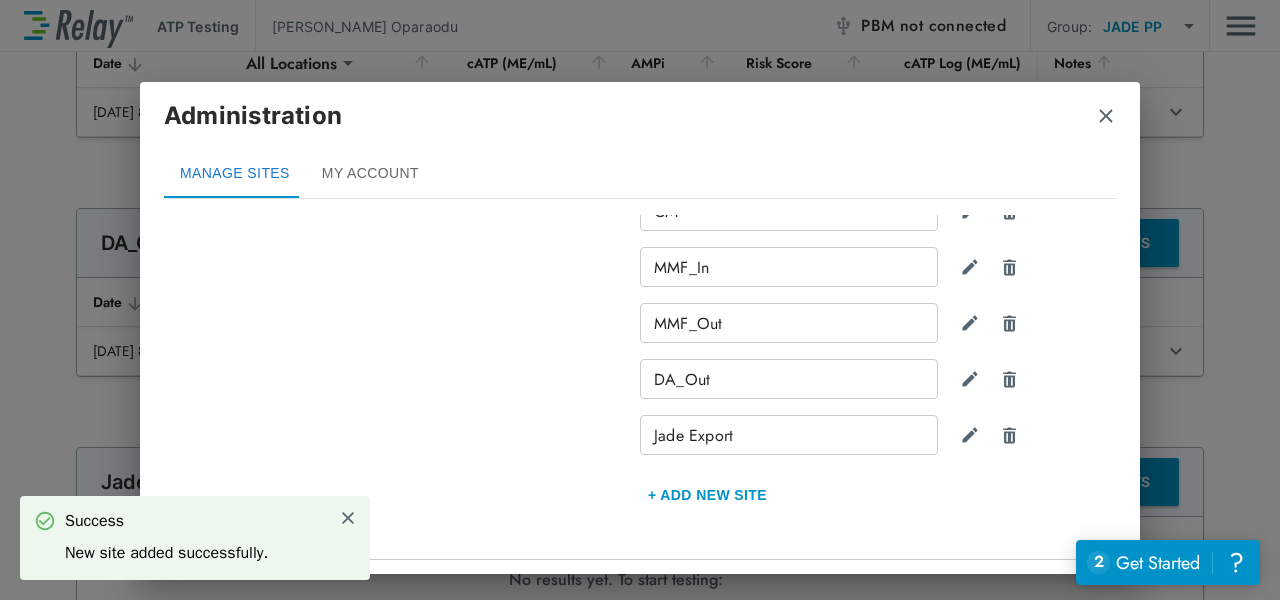 scroll, scrollTop: 1928, scrollLeft: 0, axis: vertical 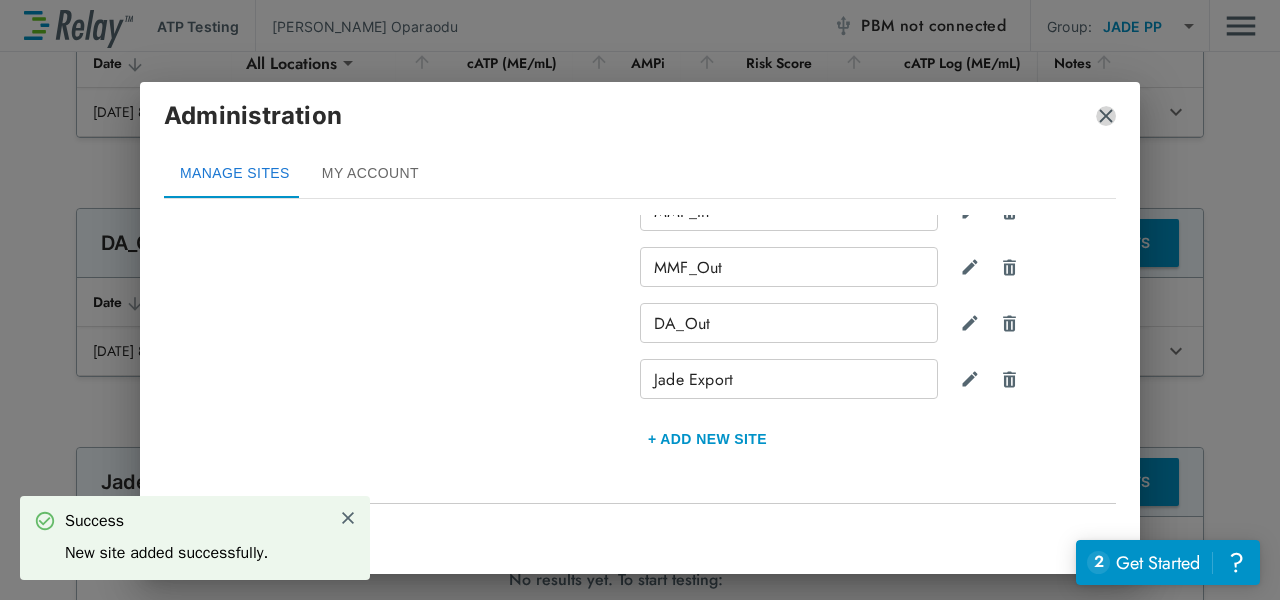 click at bounding box center (1106, 116) 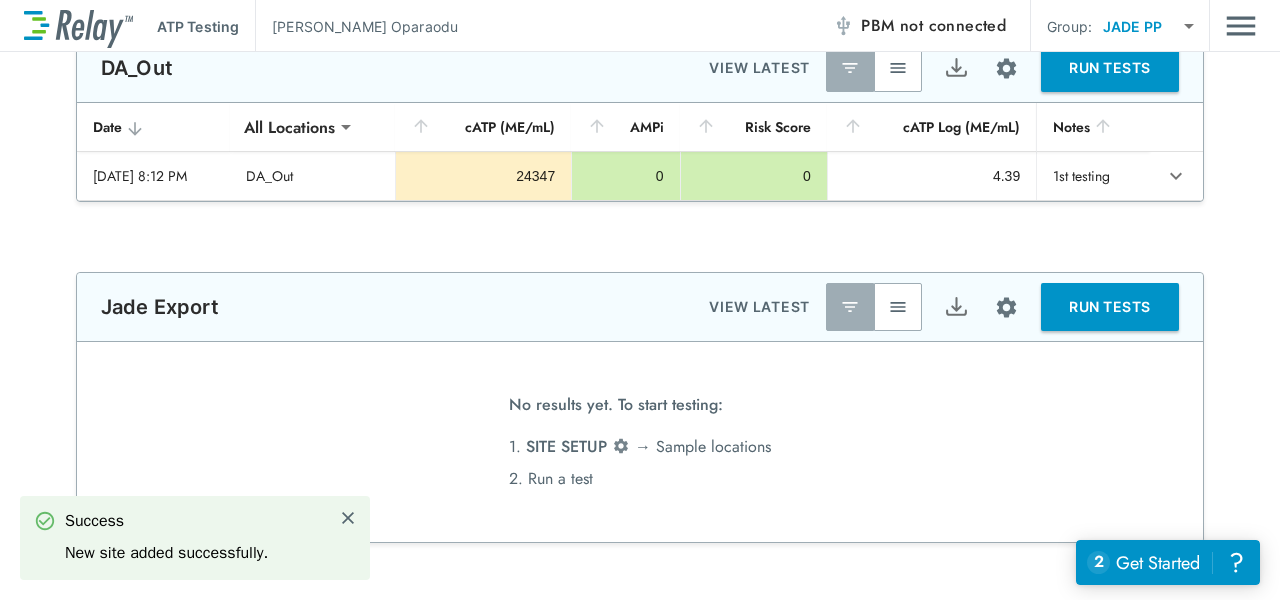 scroll, scrollTop: 2190, scrollLeft: 0, axis: vertical 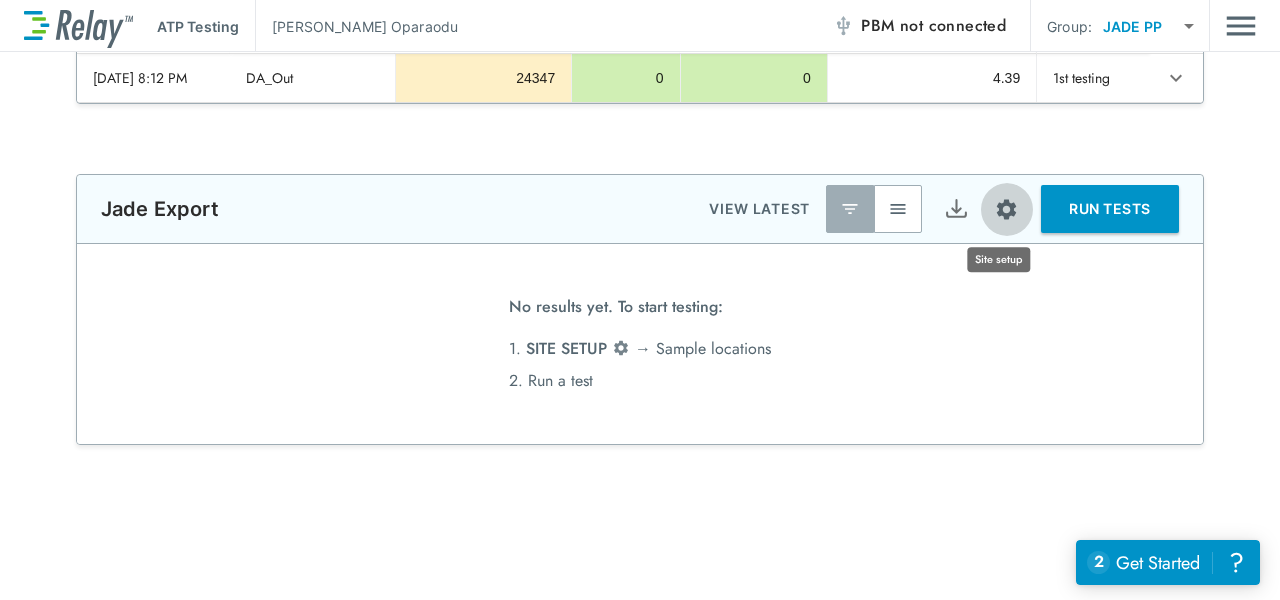 click at bounding box center (1006, 209) 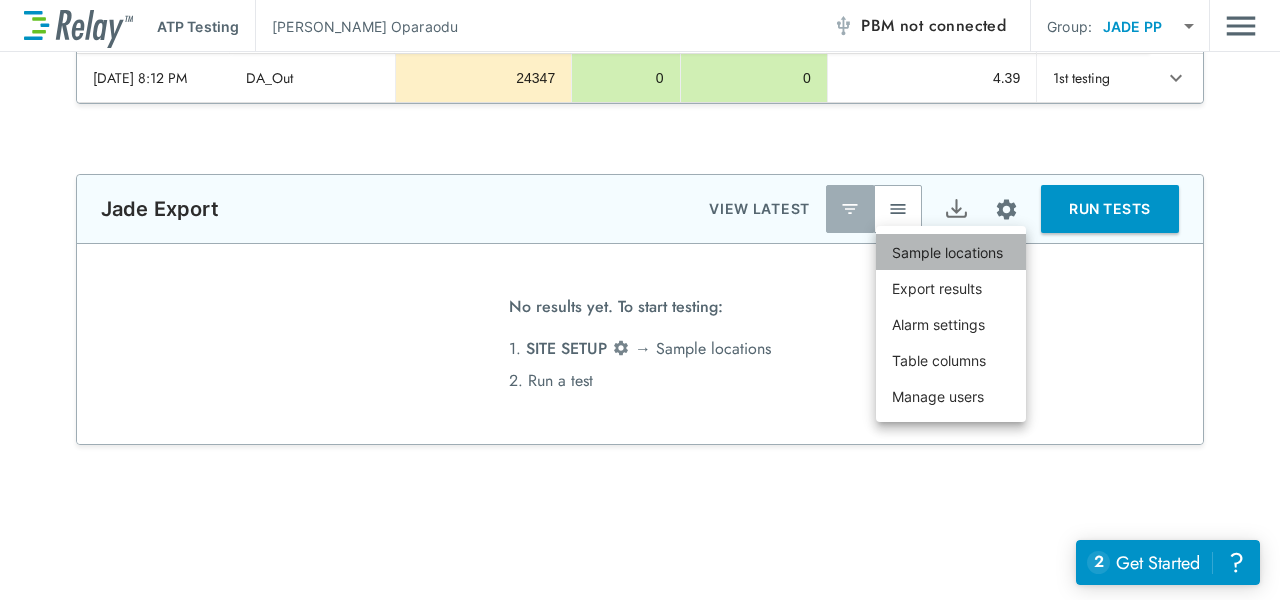 click on "Sample locations" at bounding box center [947, 252] 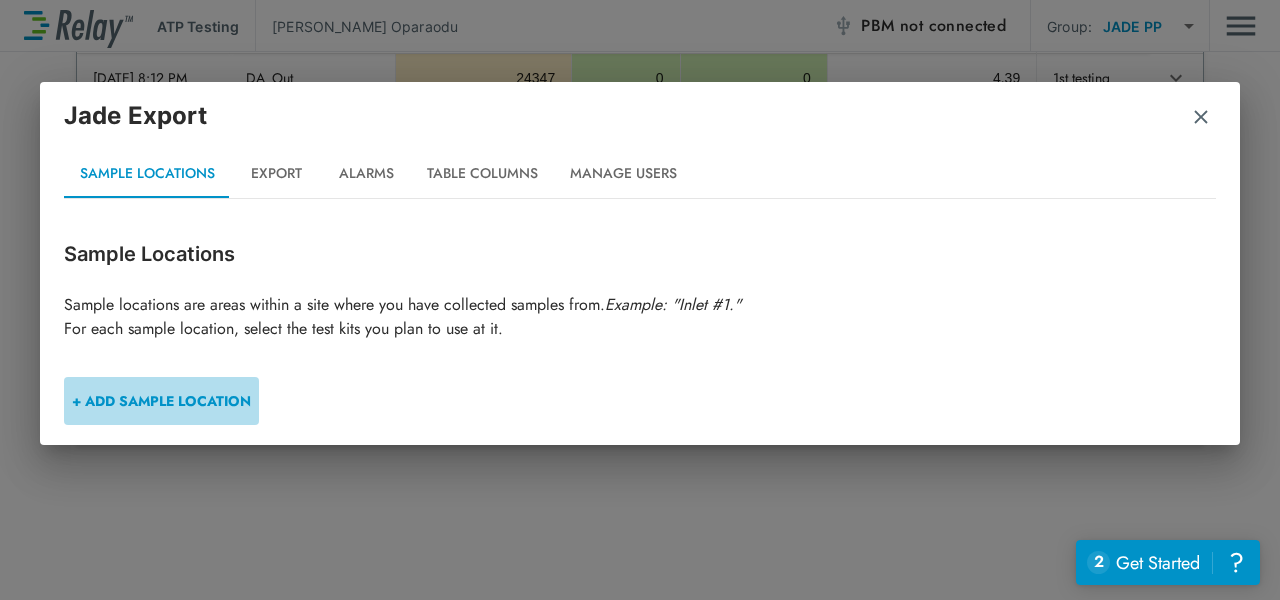 click on "+ ADD SAMPLE LOCATION" at bounding box center [161, 401] 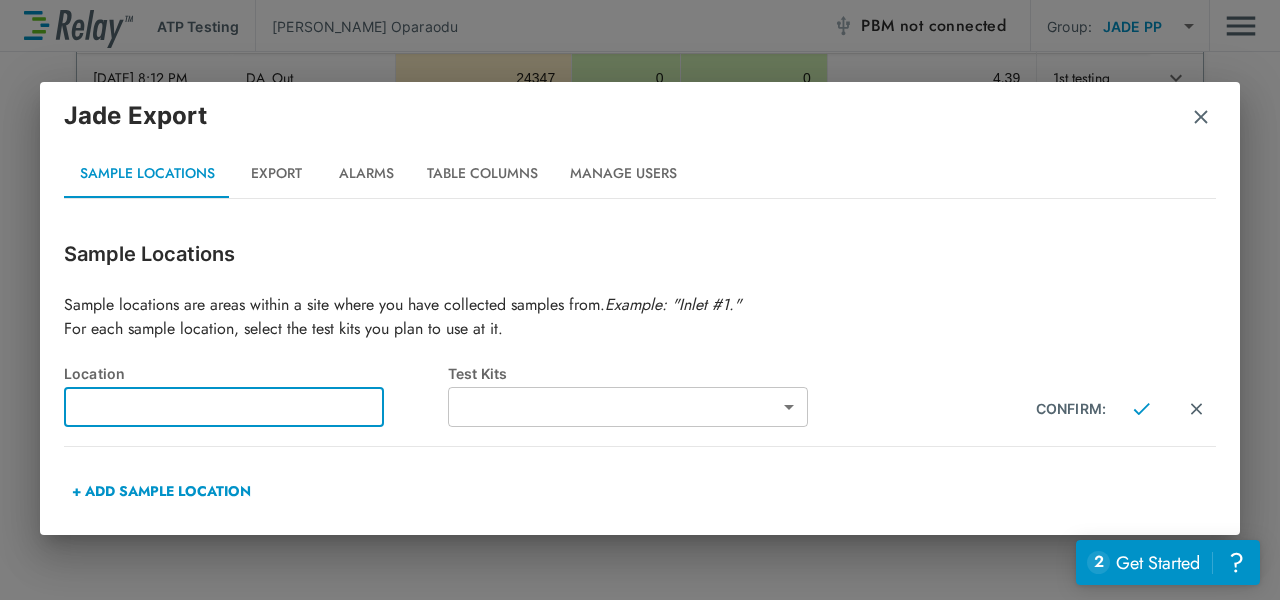 click at bounding box center [224, 407] 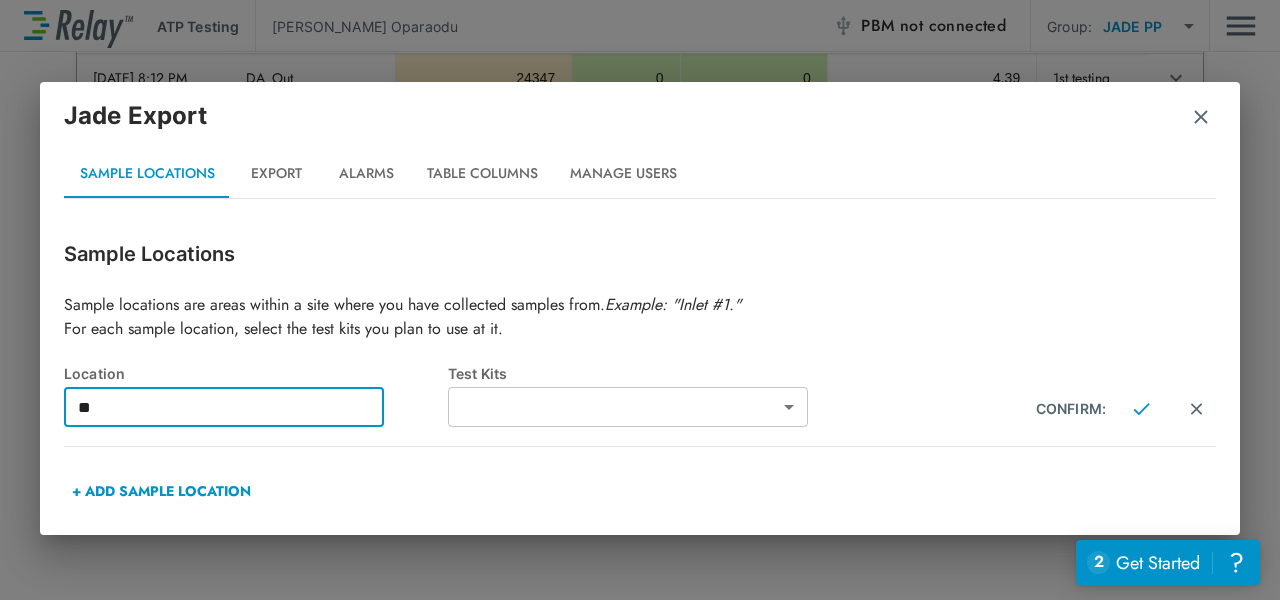type on "*" 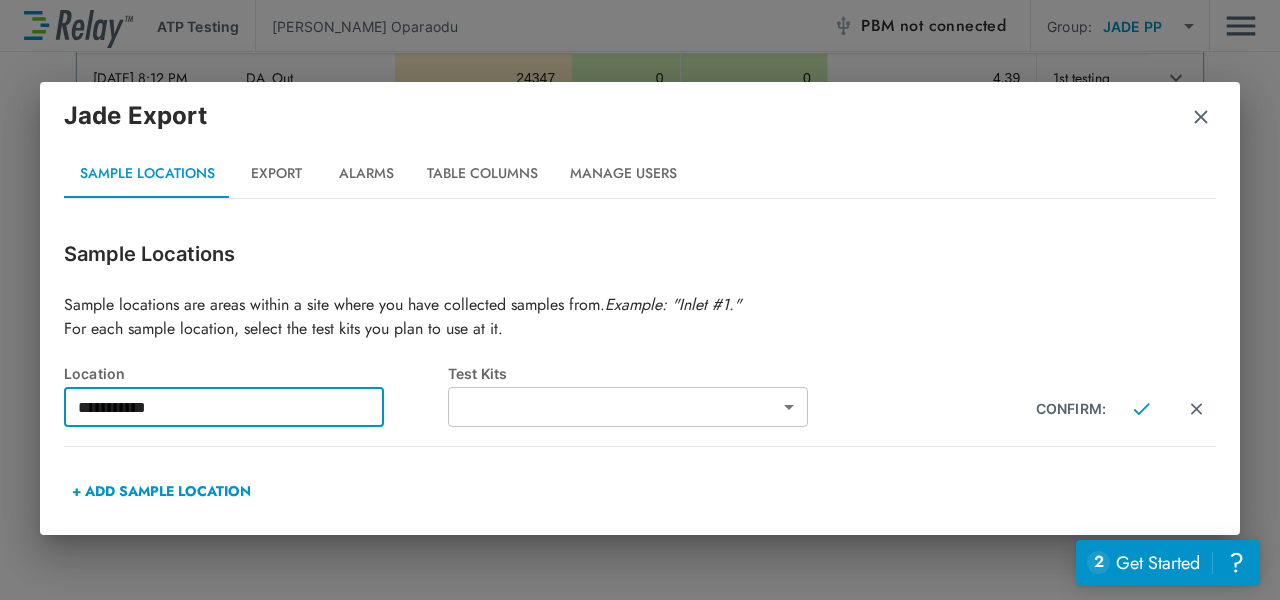 type on "**********" 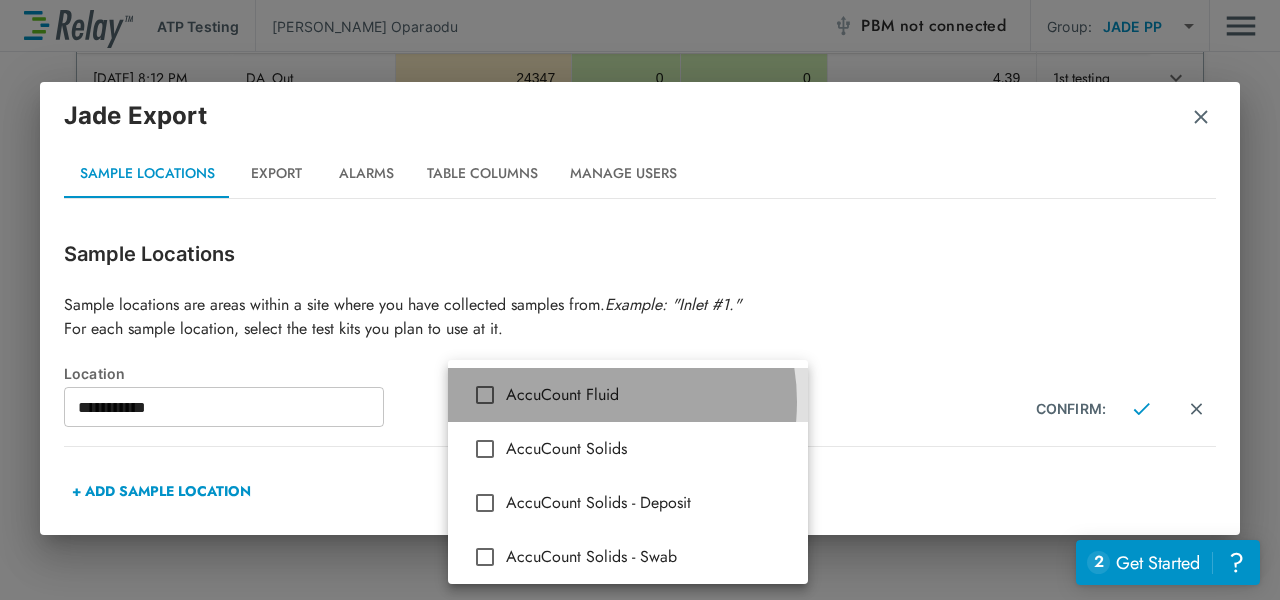 click on "AccuCount Fluid" at bounding box center [649, 395] 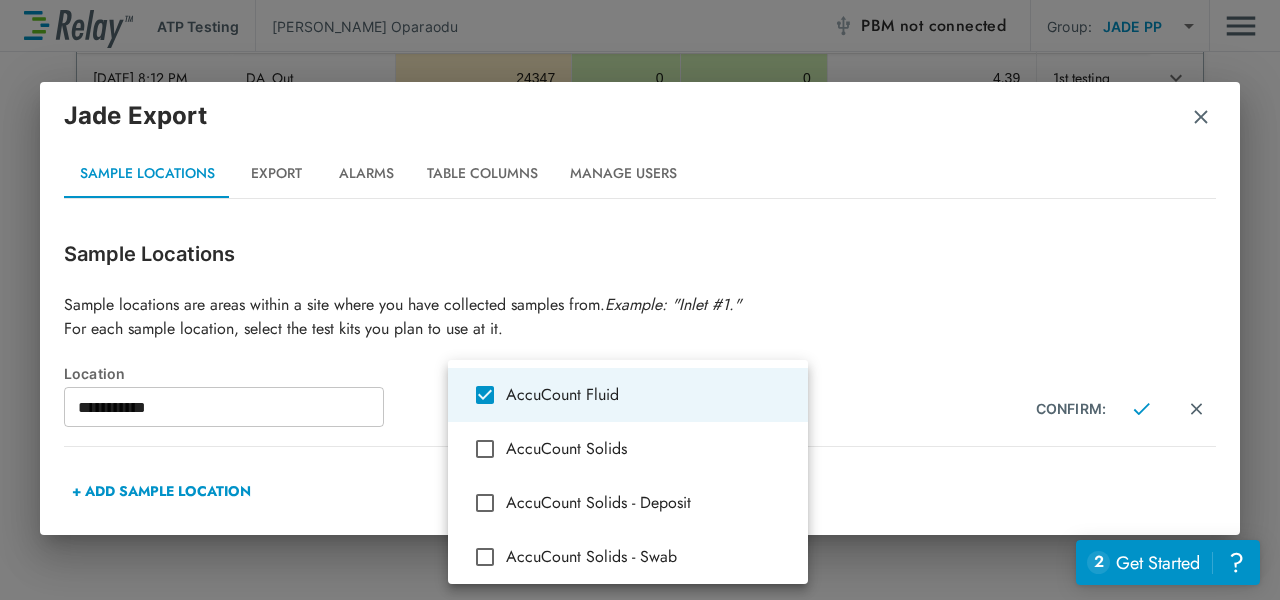 click at bounding box center [640, 300] 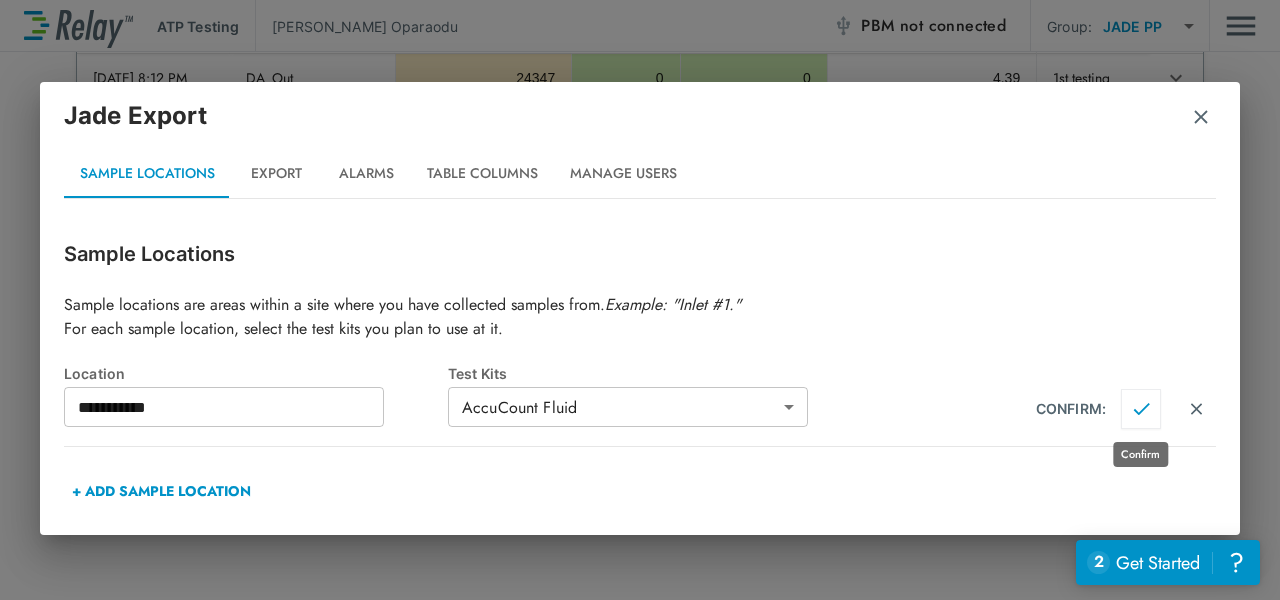 click at bounding box center [1141, 409] 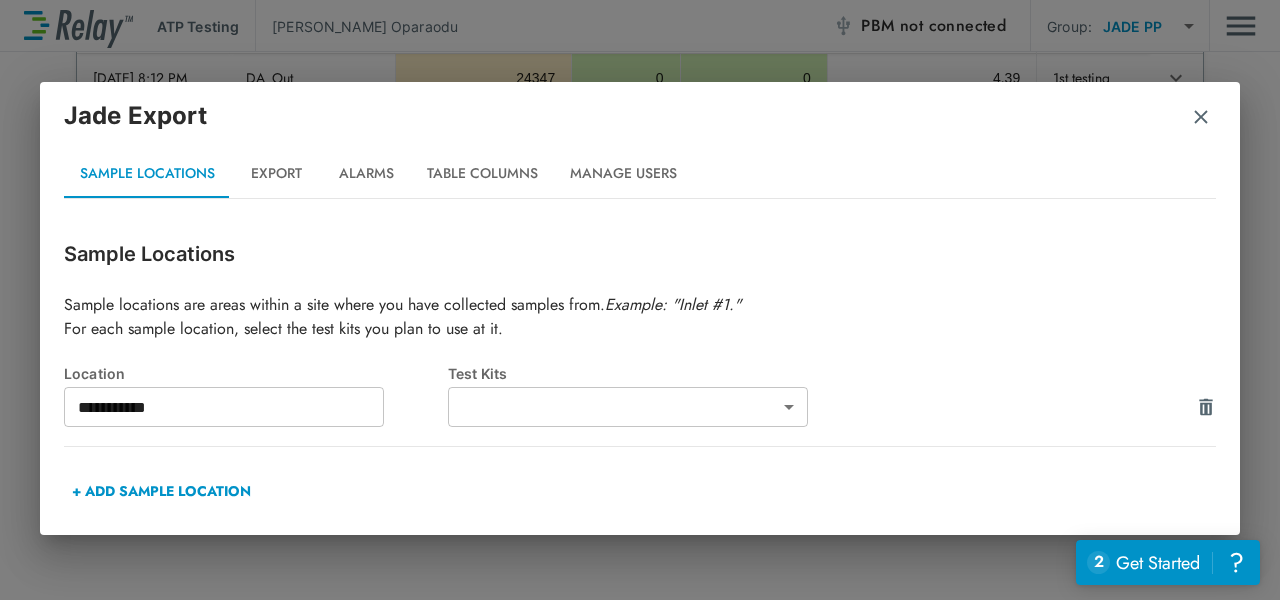 type on "**********" 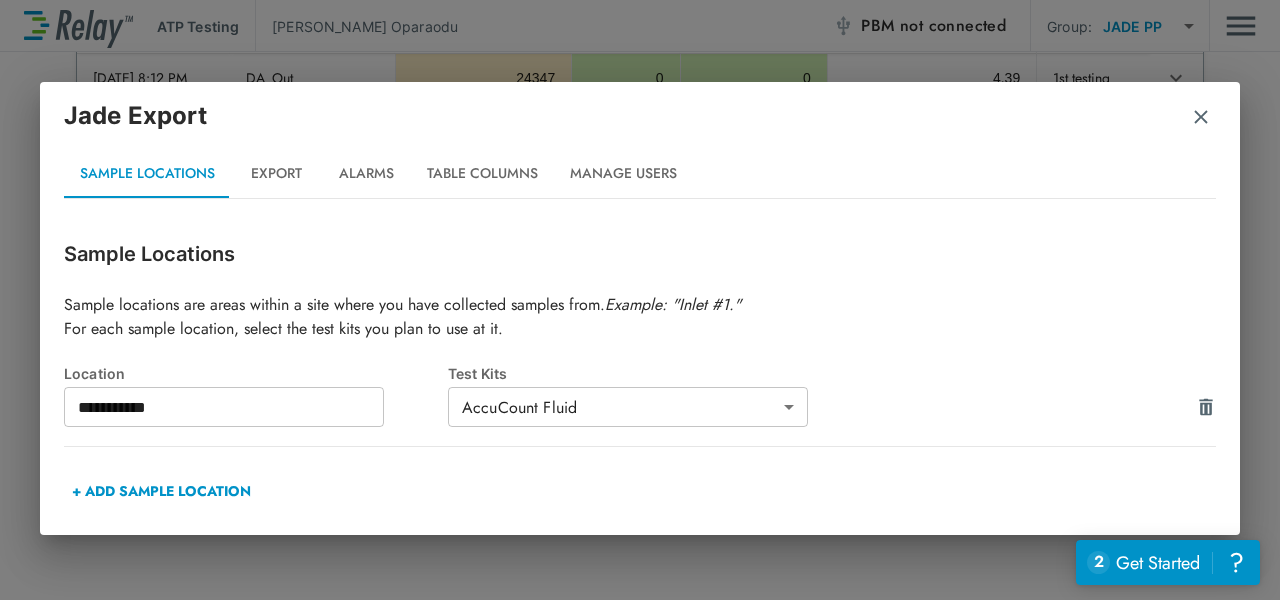 type on "**********" 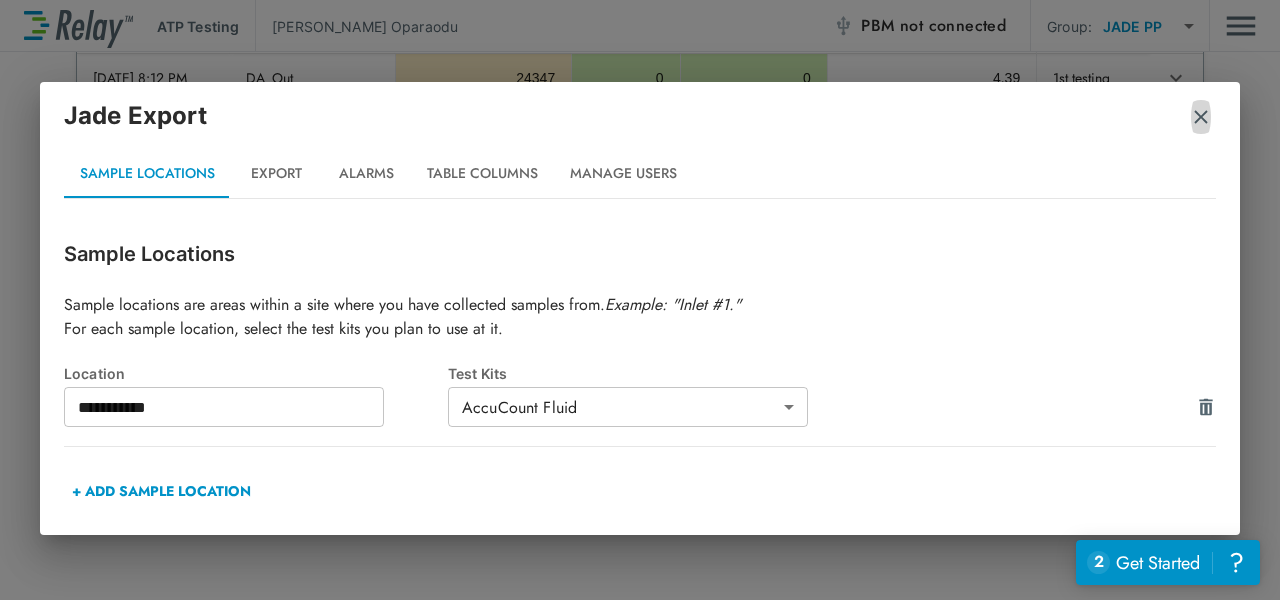 click at bounding box center [1201, 117] 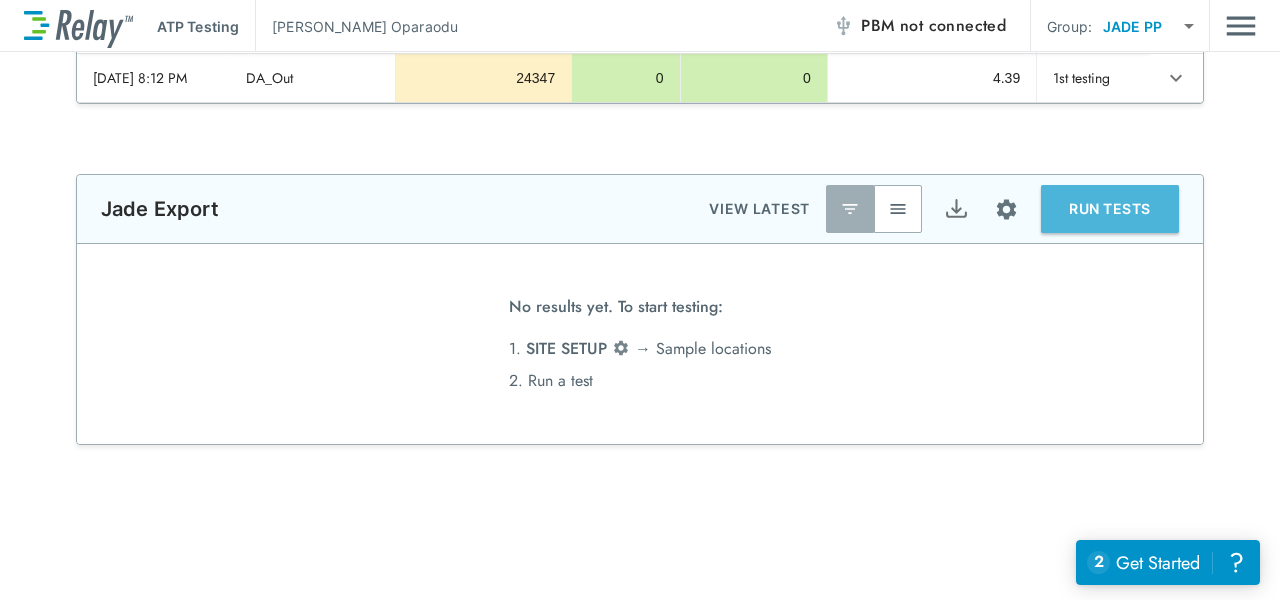 click on "RUN TESTS" at bounding box center [1110, 209] 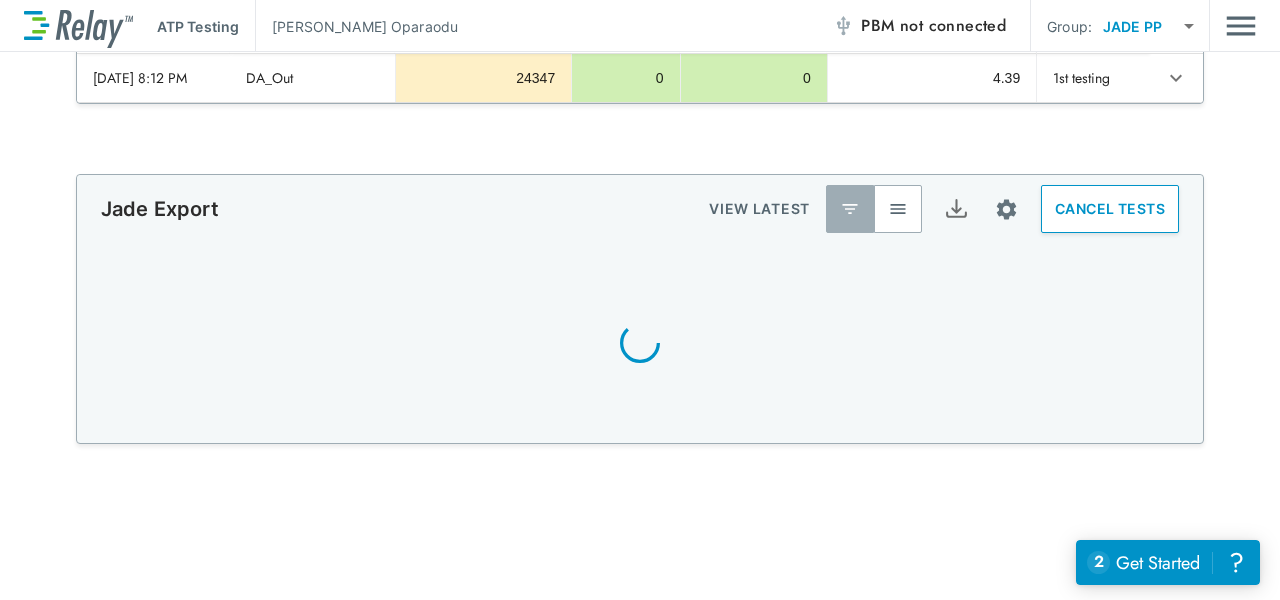 scroll, scrollTop: 2200, scrollLeft: 0, axis: vertical 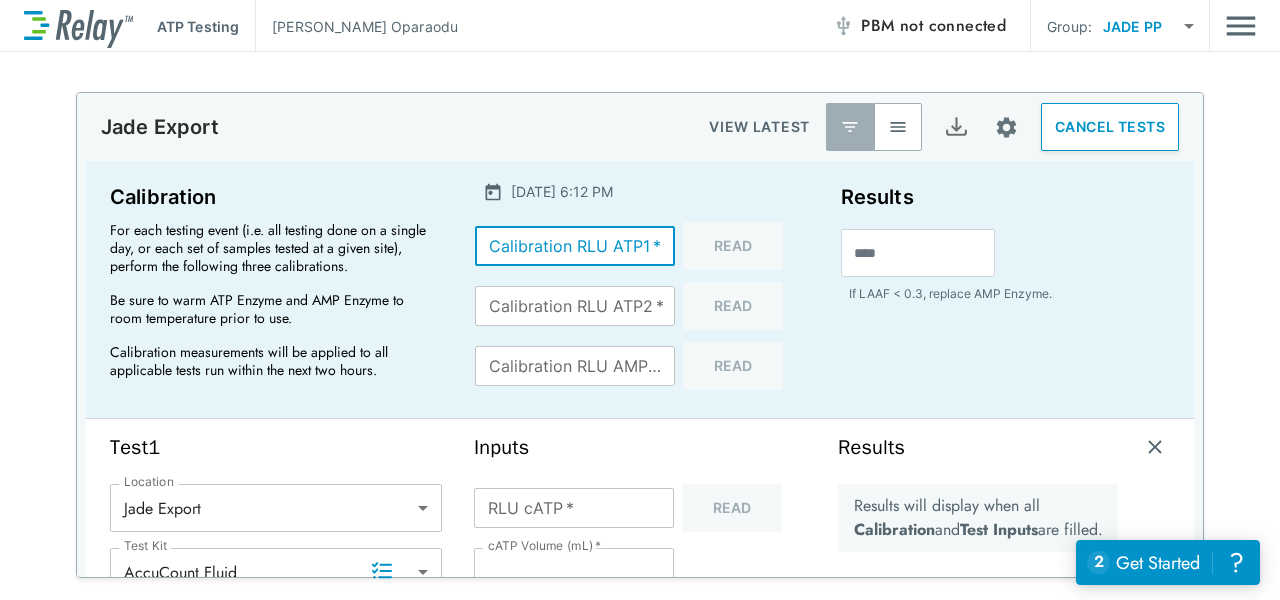 click on "Calibration RLU ATP1   *" at bounding box center [575, 246] 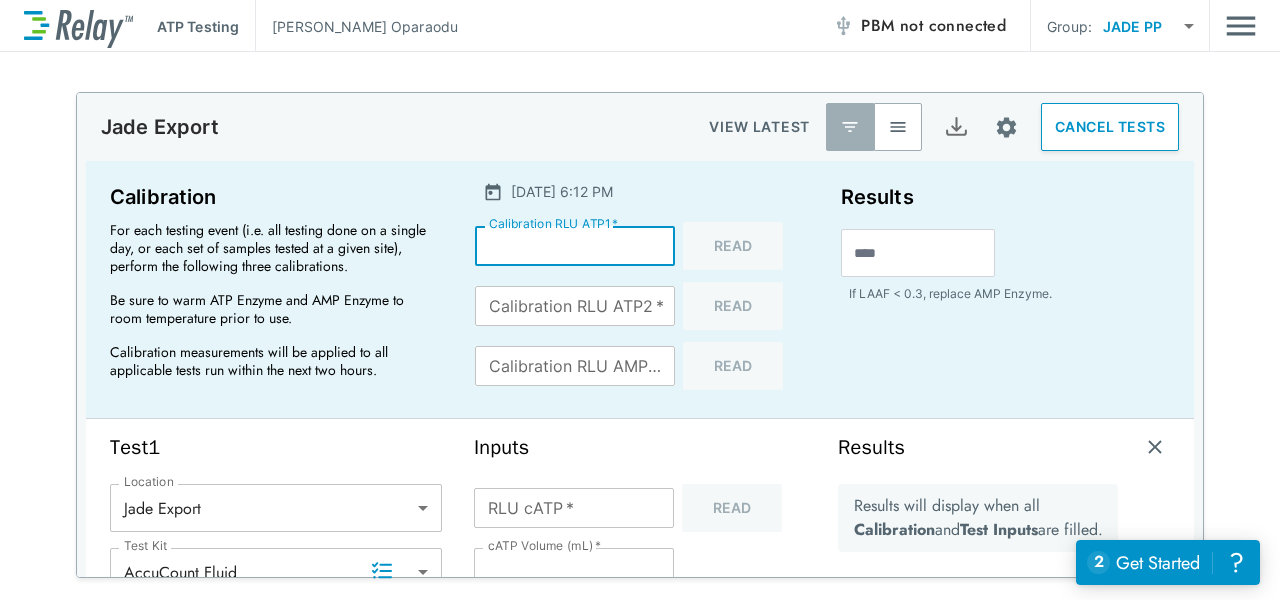 type on "*****" 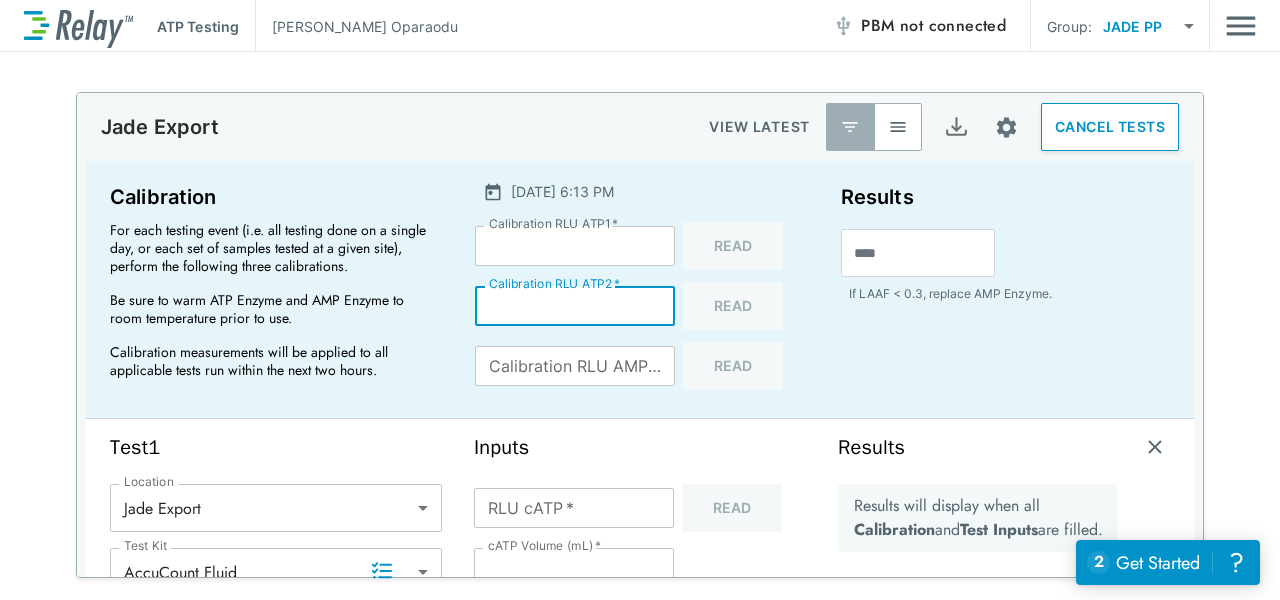 type on "*****" 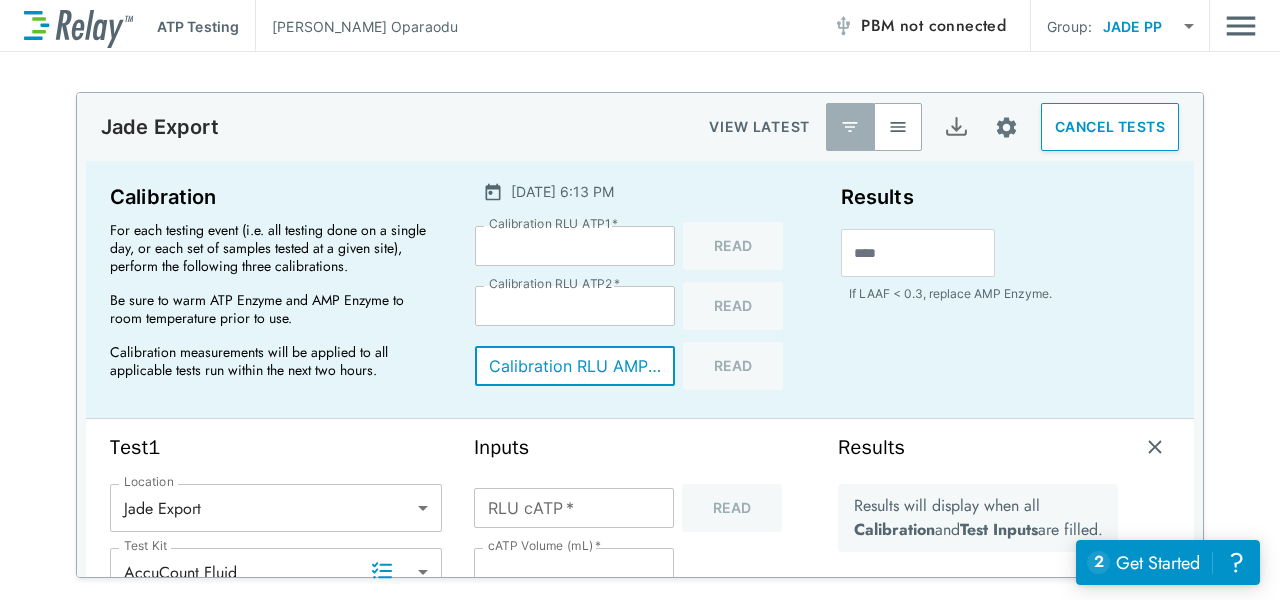 type on "*" 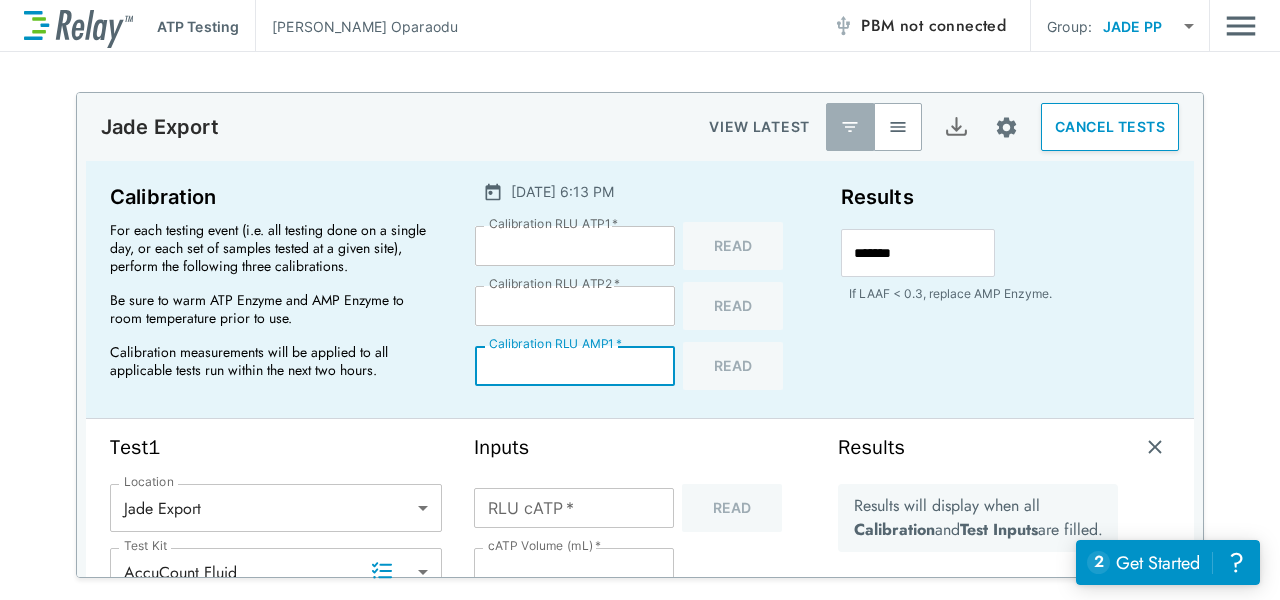 type on "**" 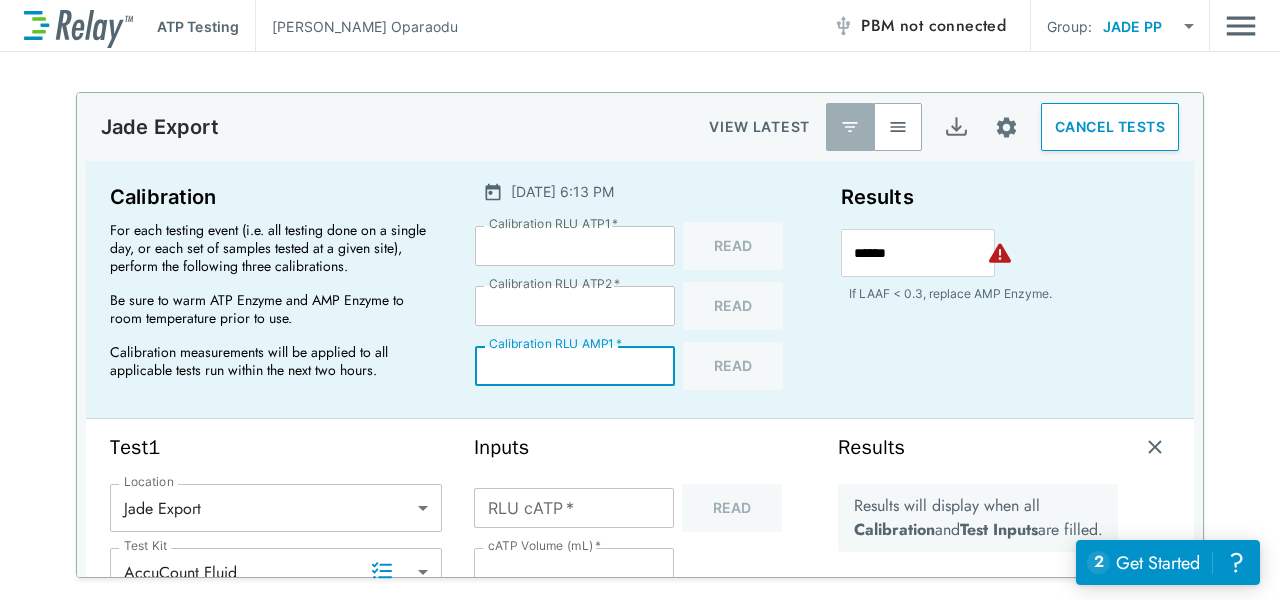 type on "***" 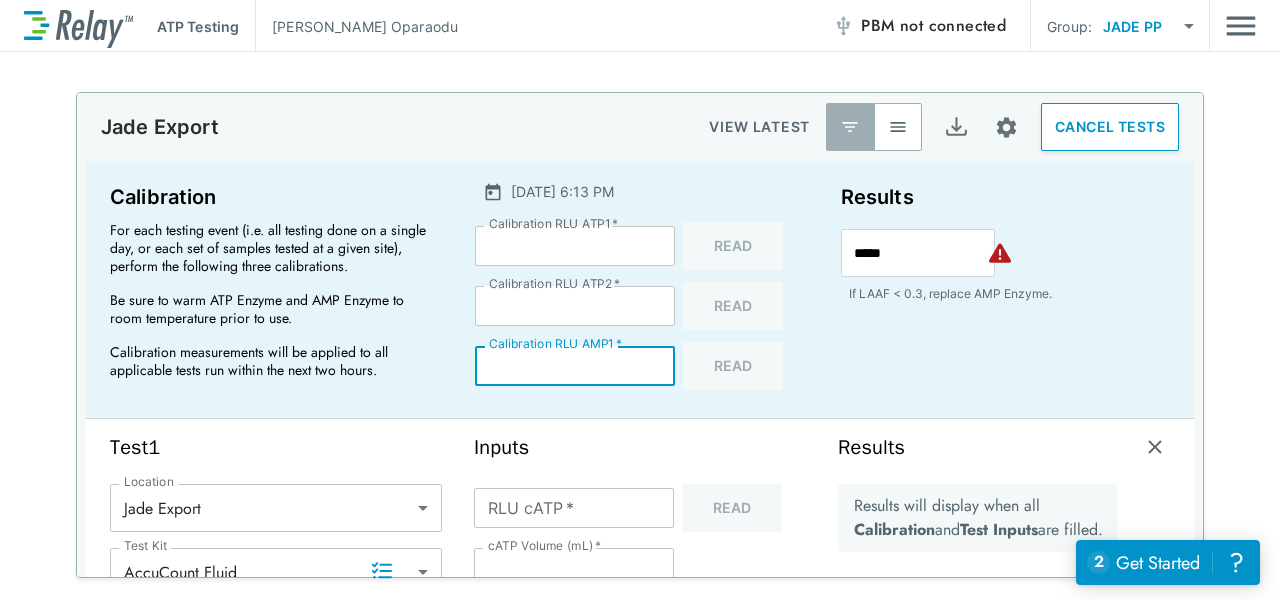 type on "****" 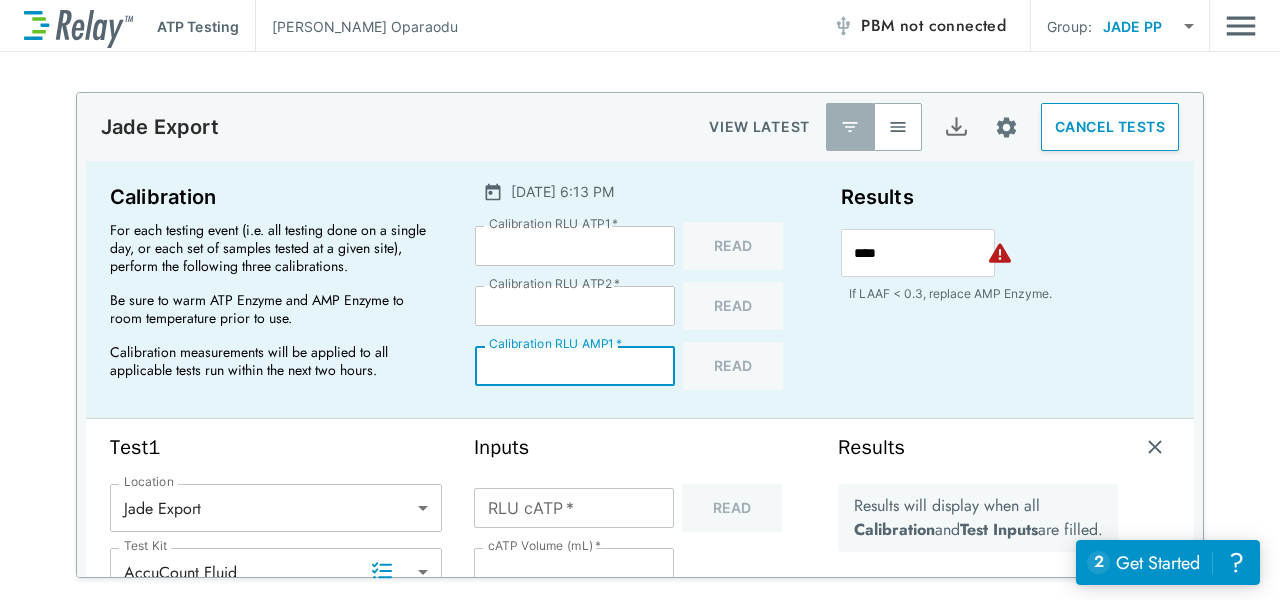 type on "*****" 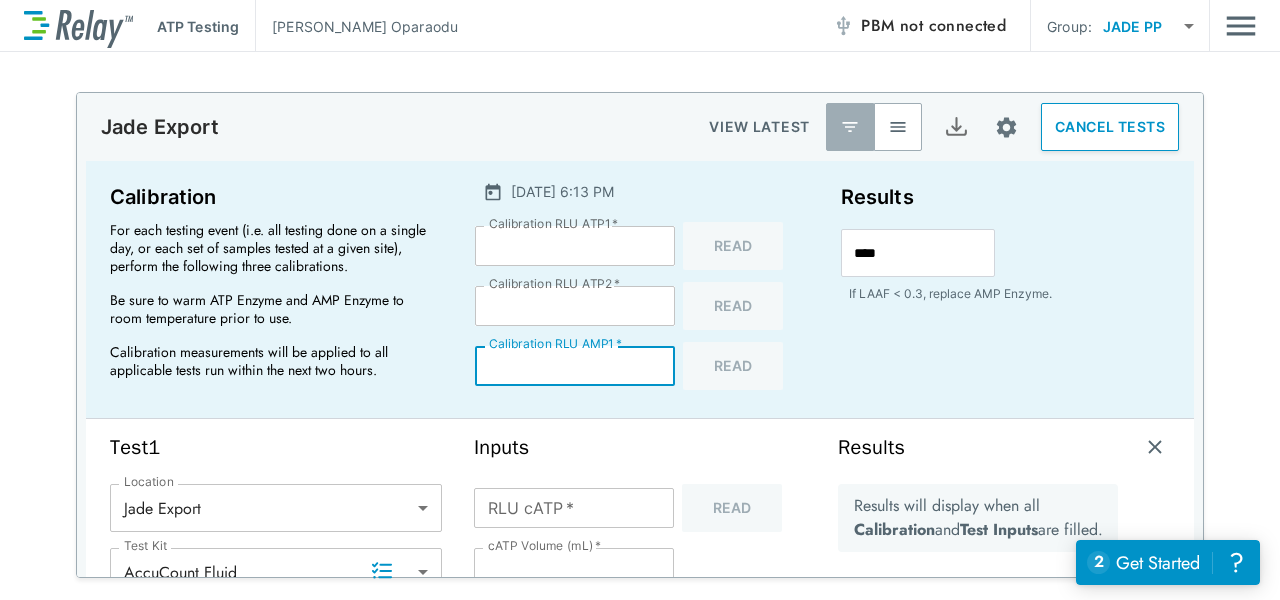 type on "*****" 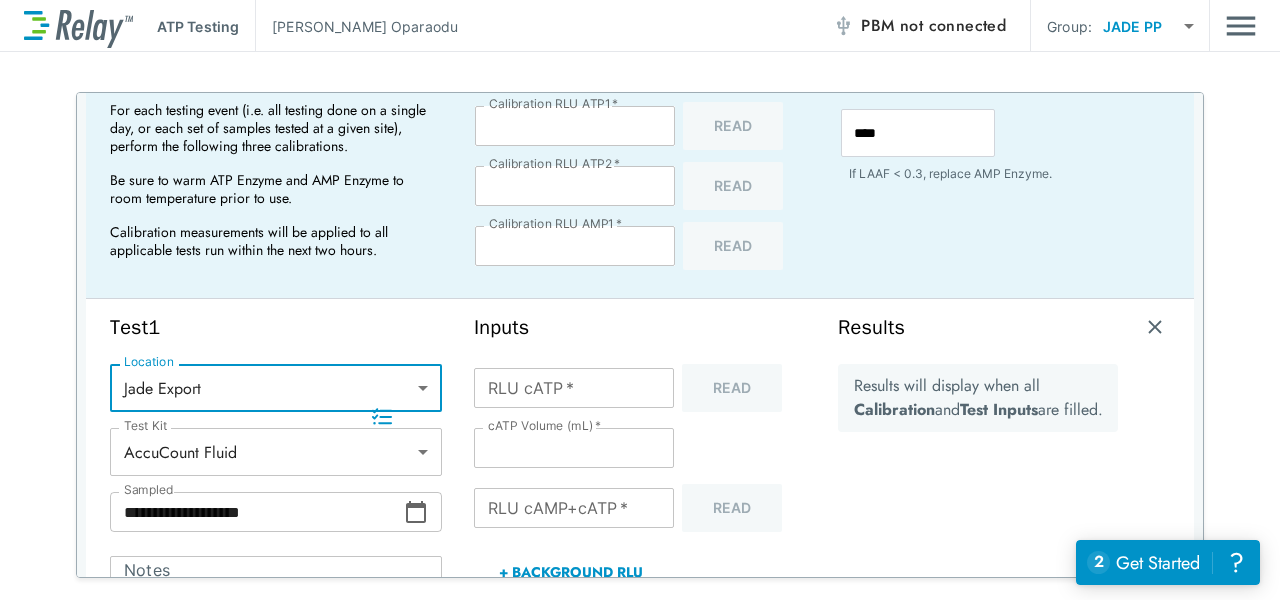 scroll, scrollTop: 154, scrollLeft: 0, axis: vertical 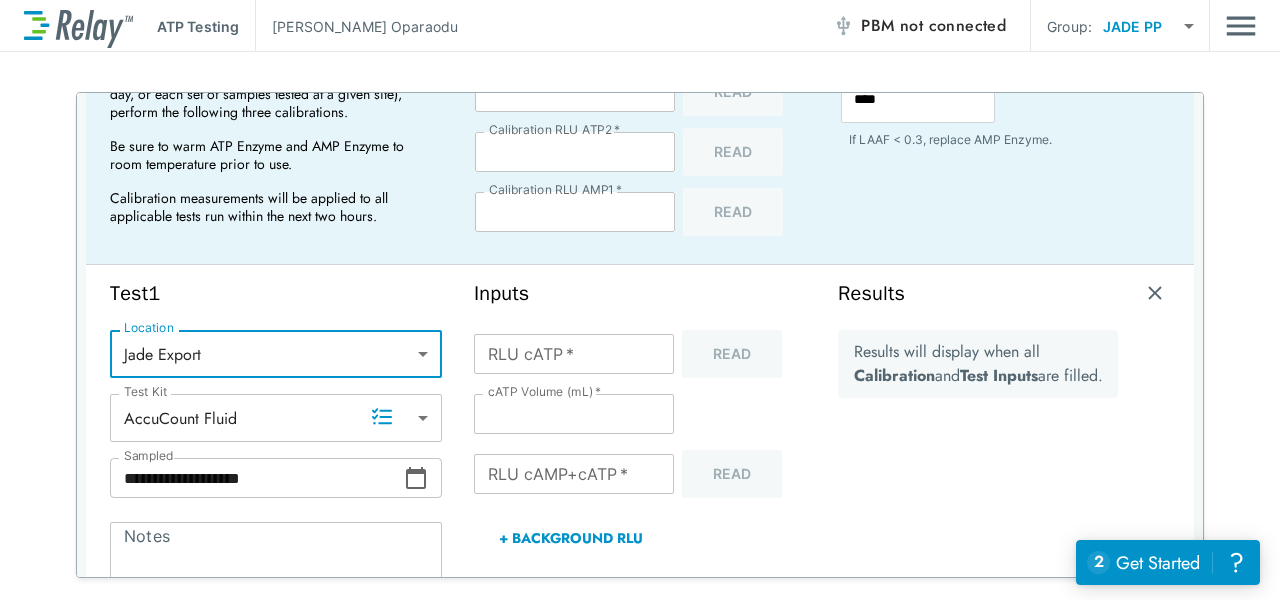 click on "RLU cATP   *" at bounding box center (574, 354) 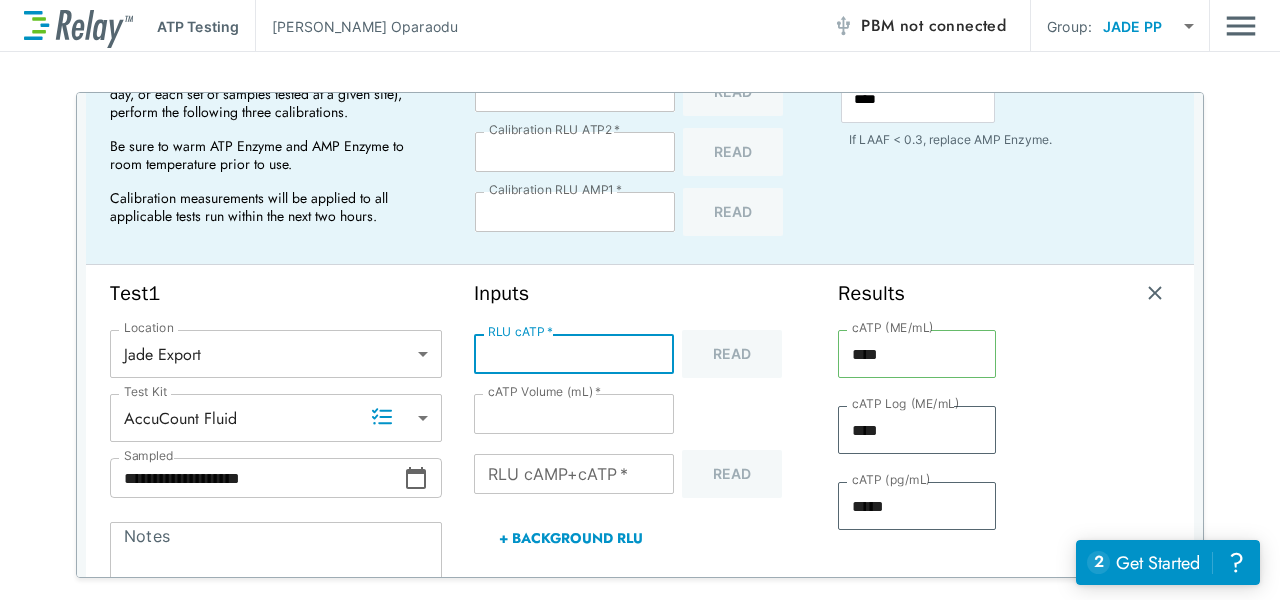type on "**" 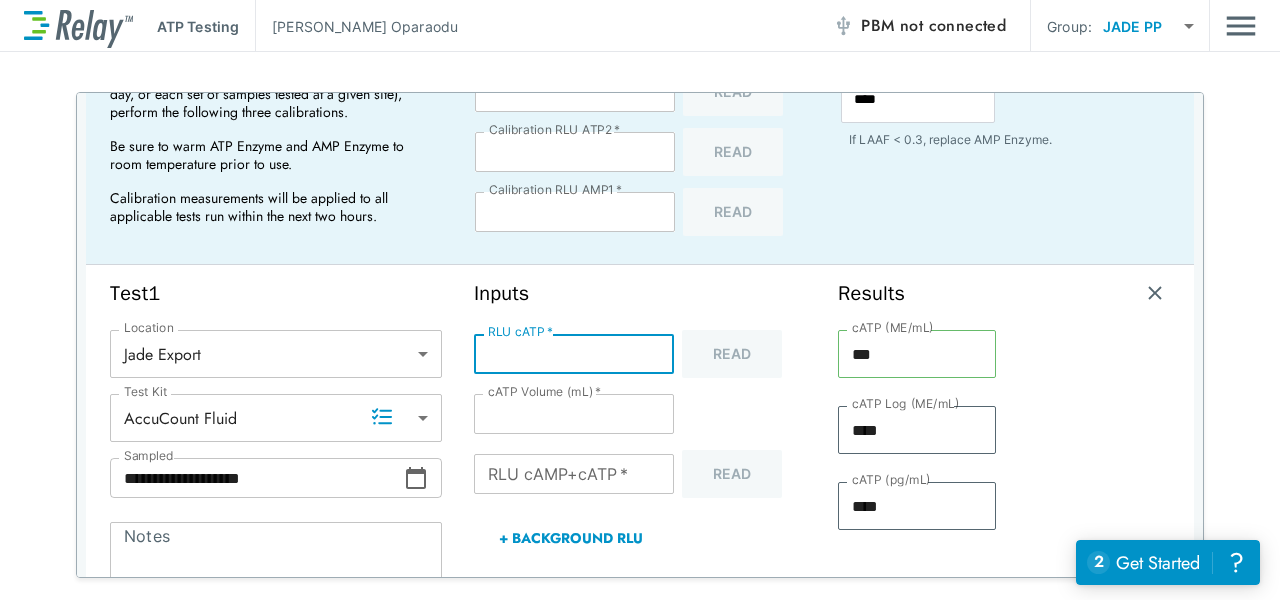 type on "****" 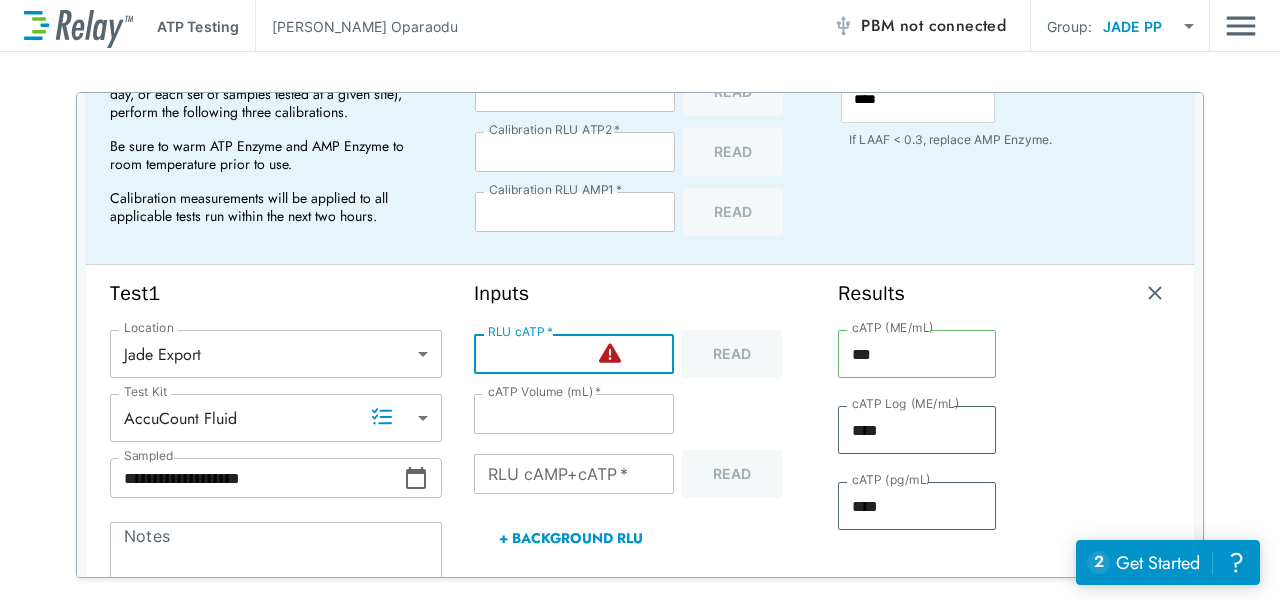 type on "***" 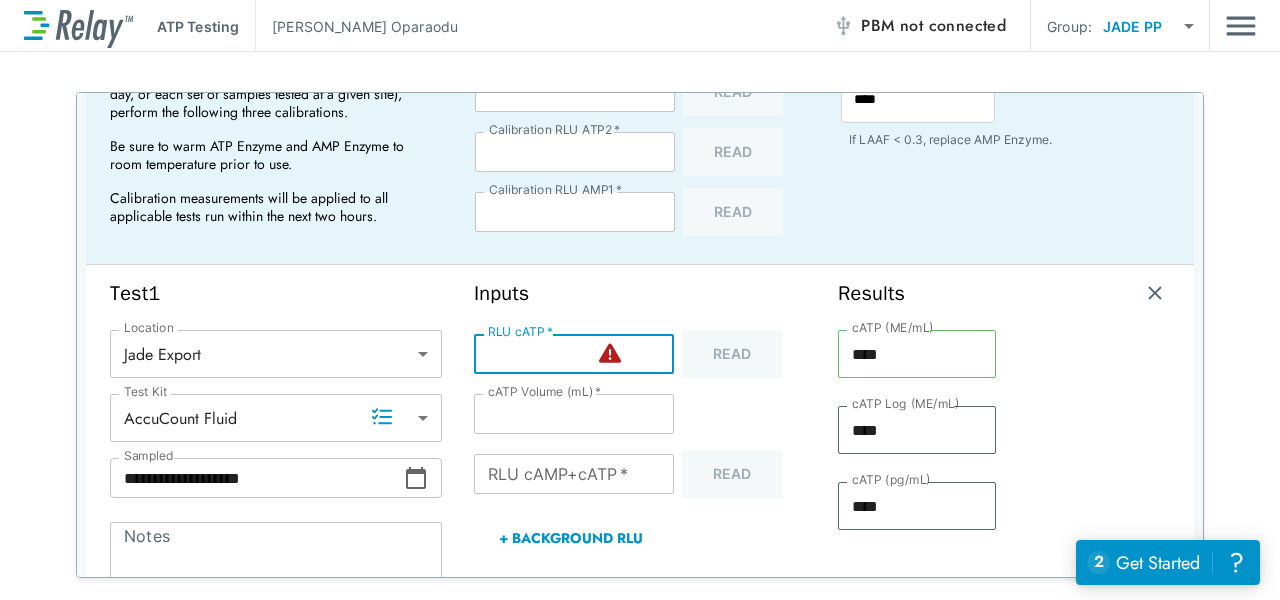 type on "****" 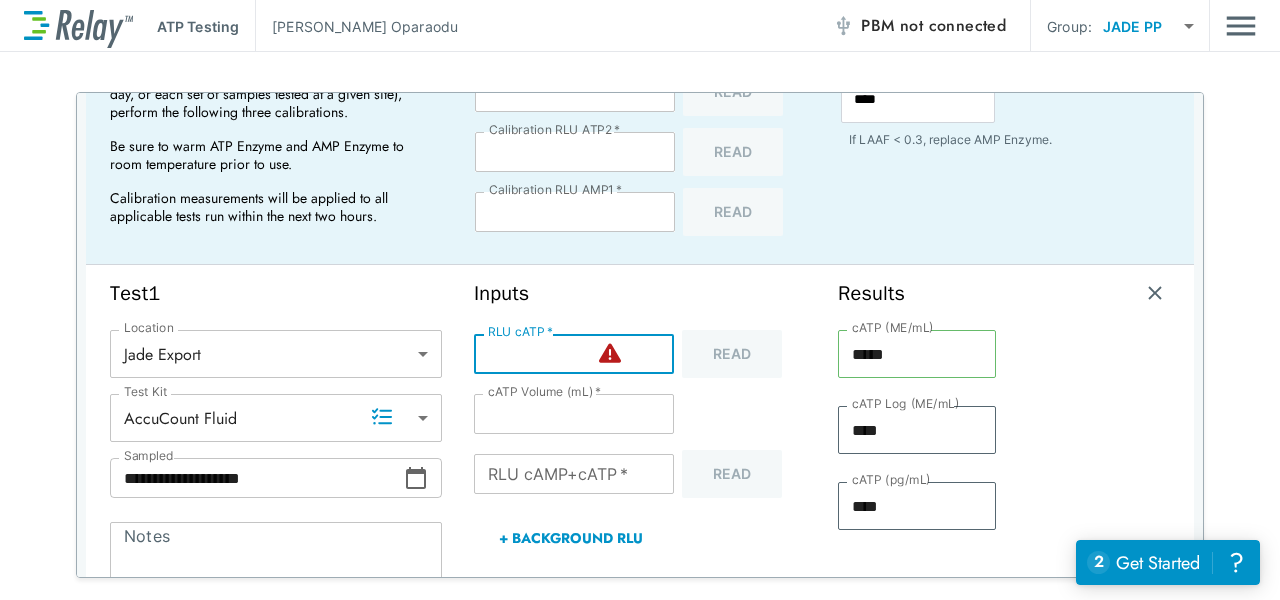 type on "****" 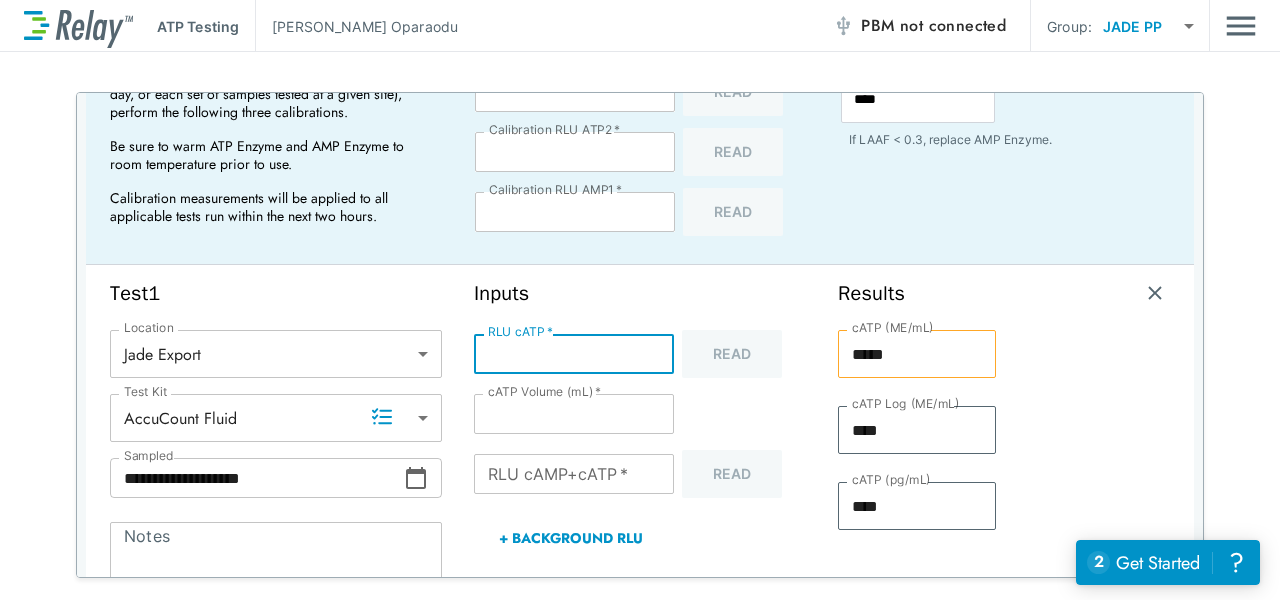 type on "****" 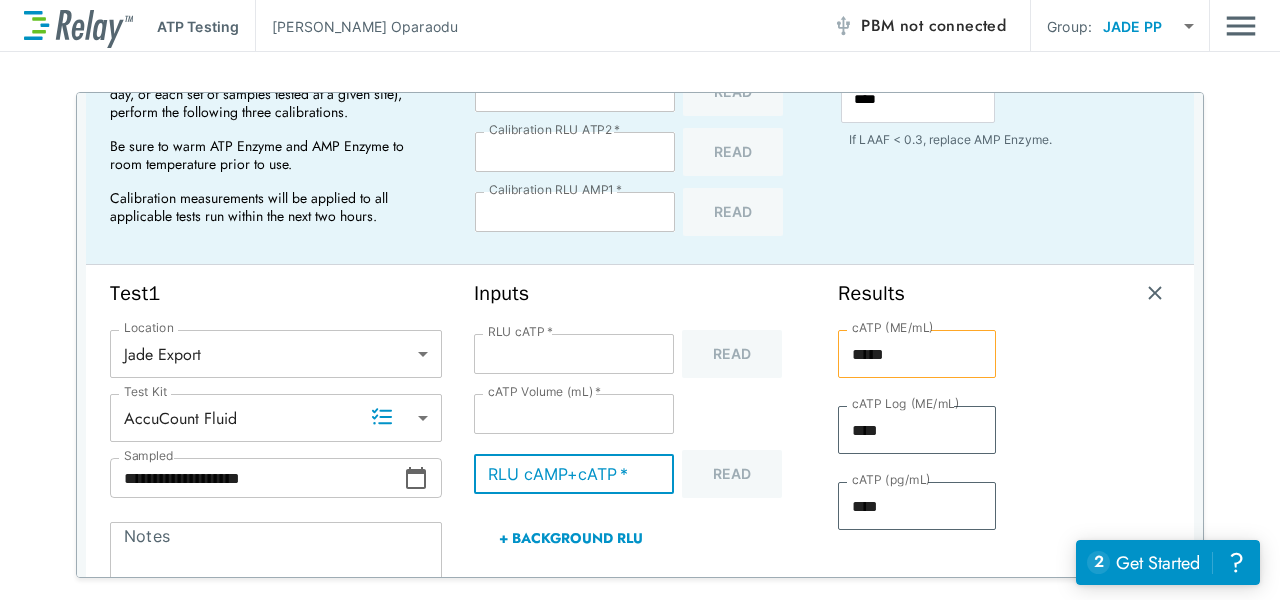 click on "RLU cAMP+cATP   *" at bounding box center (574, 474) 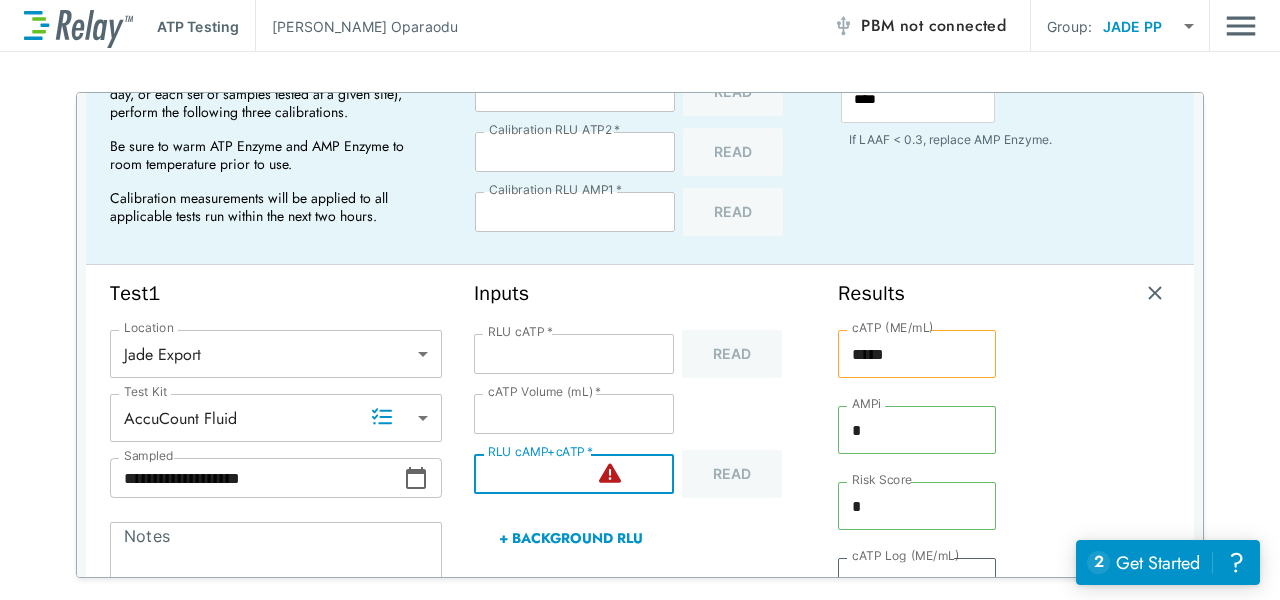 type on "****" 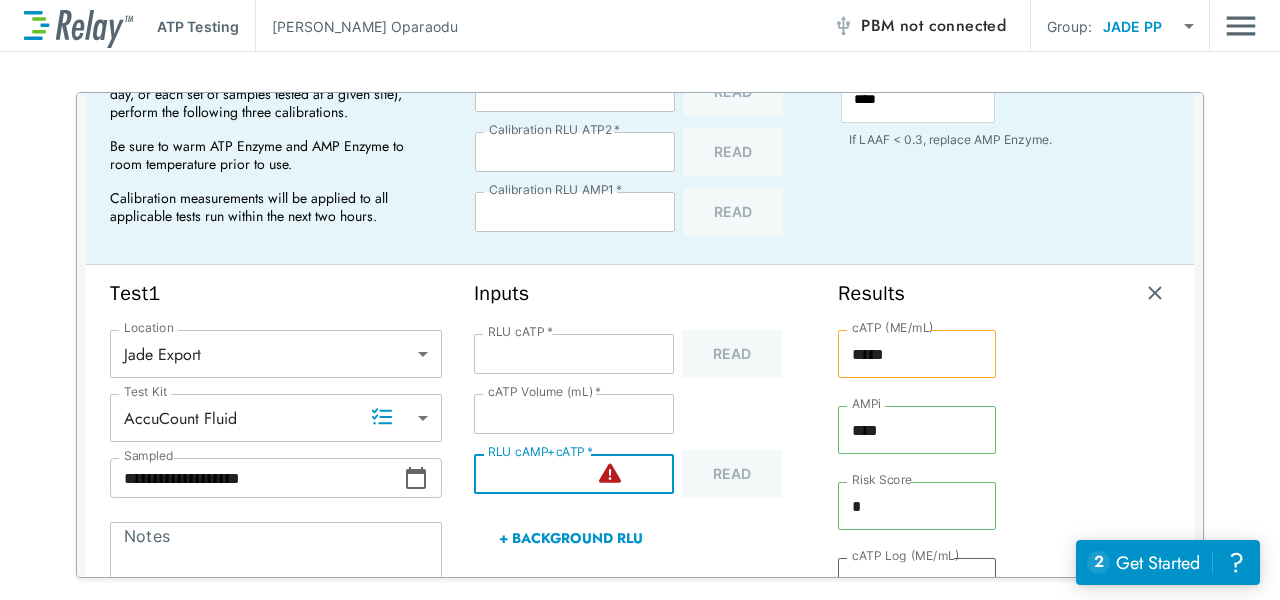 type on "*" 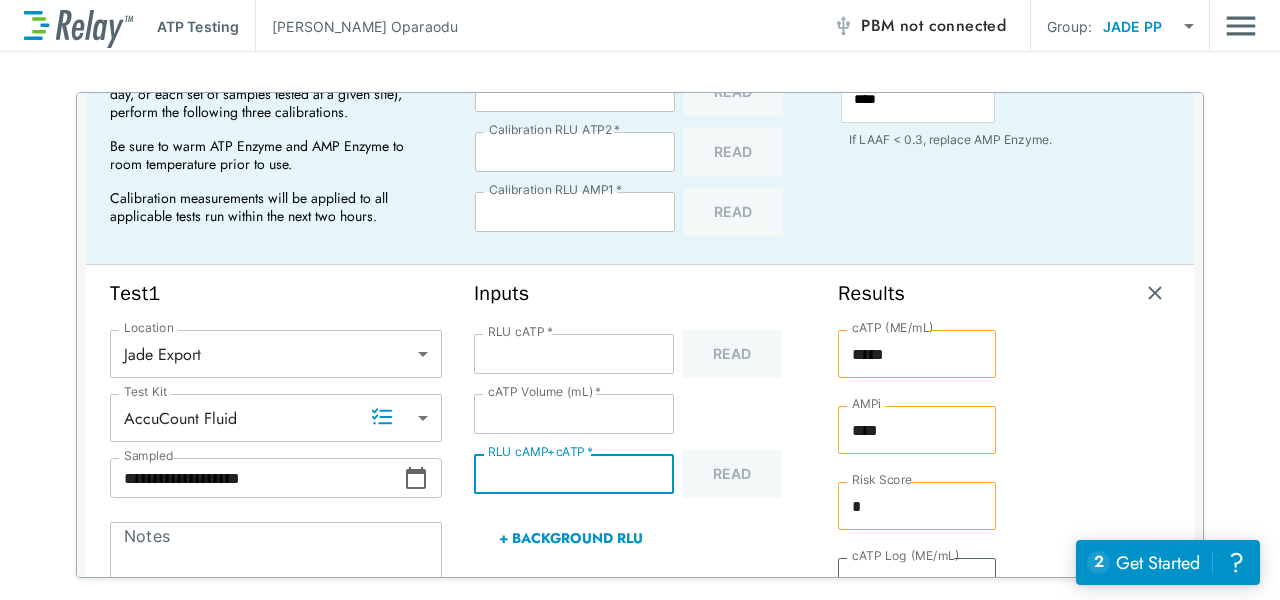 type on "****" 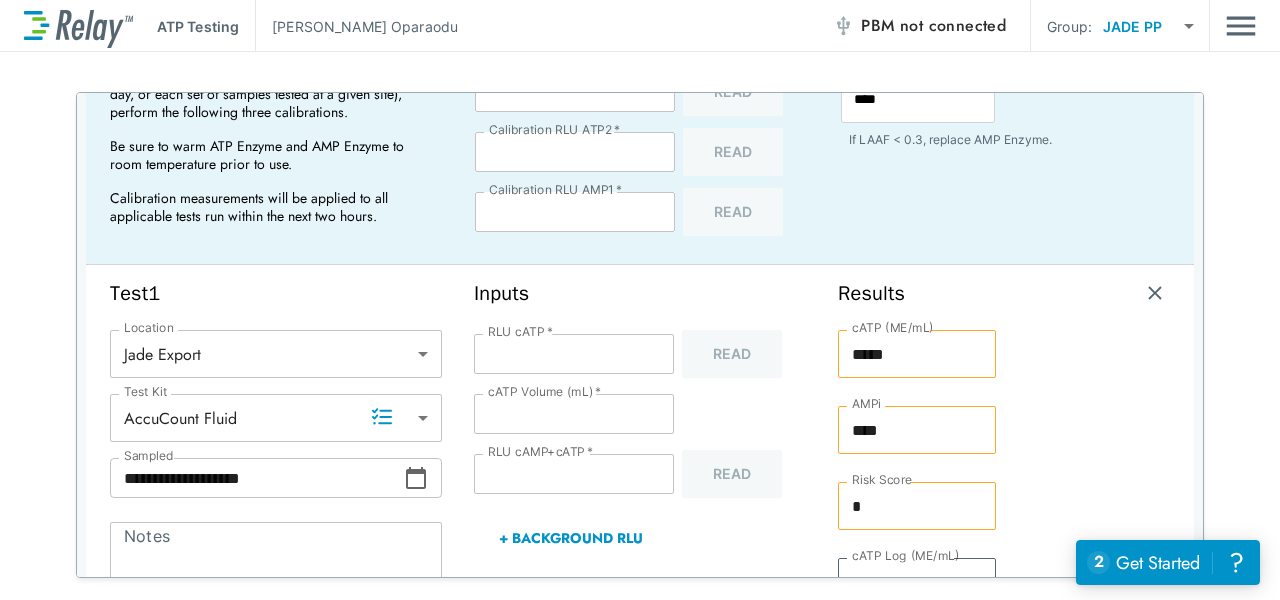 click on "Inputs RLU cATP   * **** RLU cATP   * Read cATP Volume (mL)   * ** cATP Volume (mL)   * RLU cAMP+cATP   * **** RLU cAMP+cATP   * Read + Background RLU" at bounding box center [640, 515] 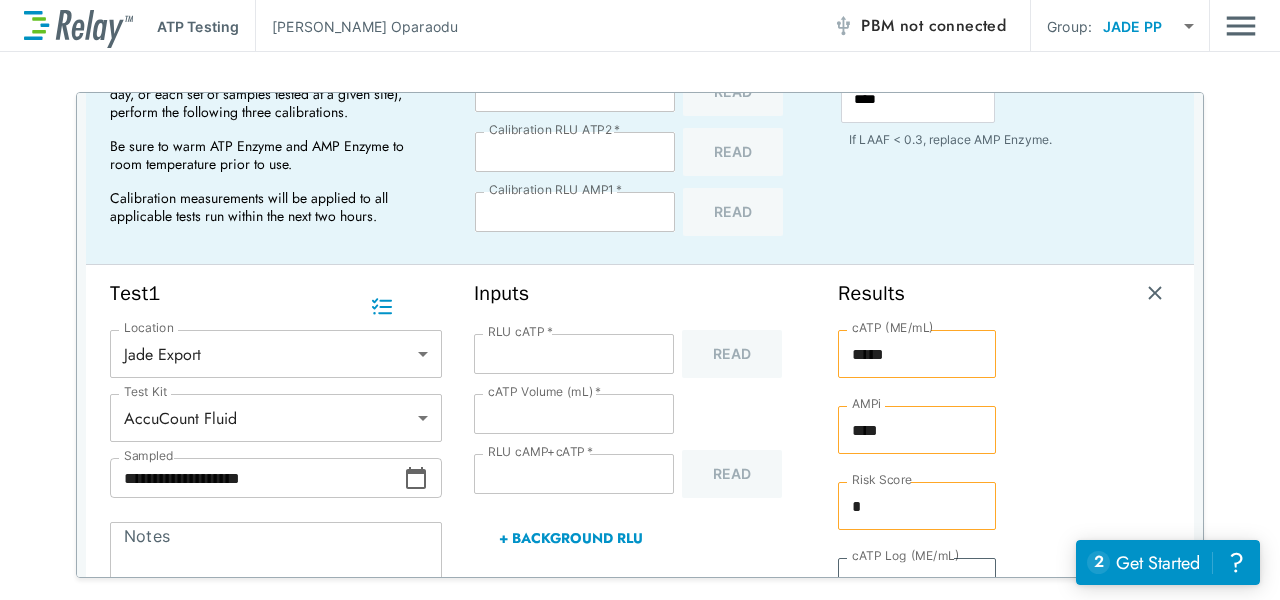 scroll, scrollTop: 270, scrollLeft: 0, axis: vertical 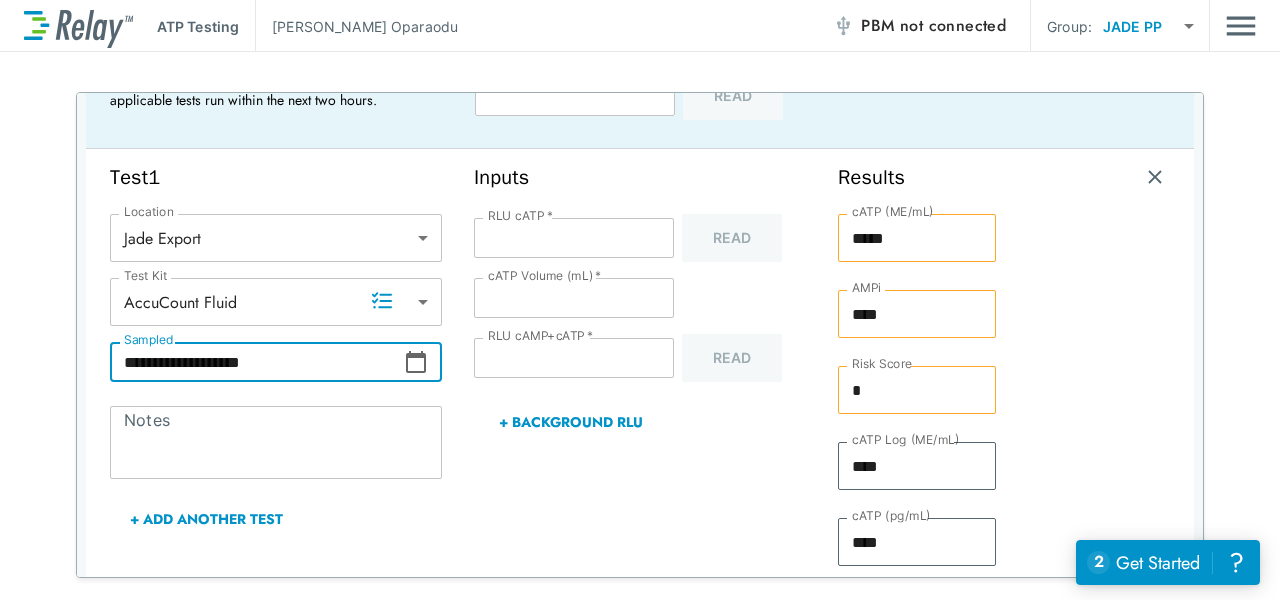 click on "**********" at bounding box center [257, 362] 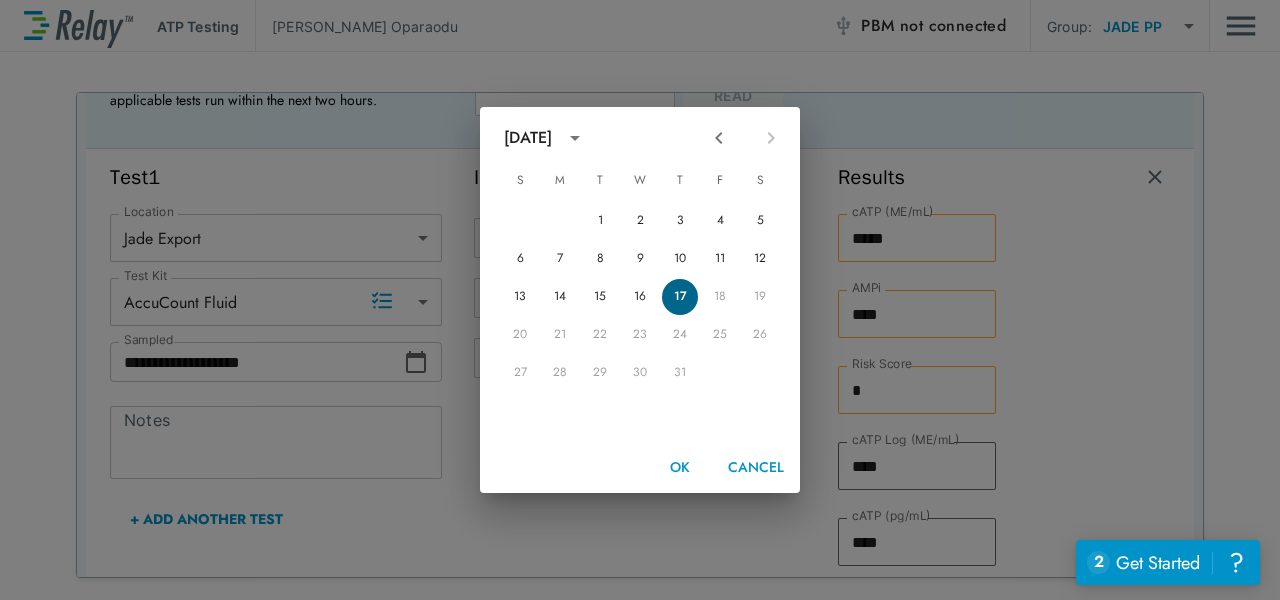 click on "17" at bounding box center [680, 297] 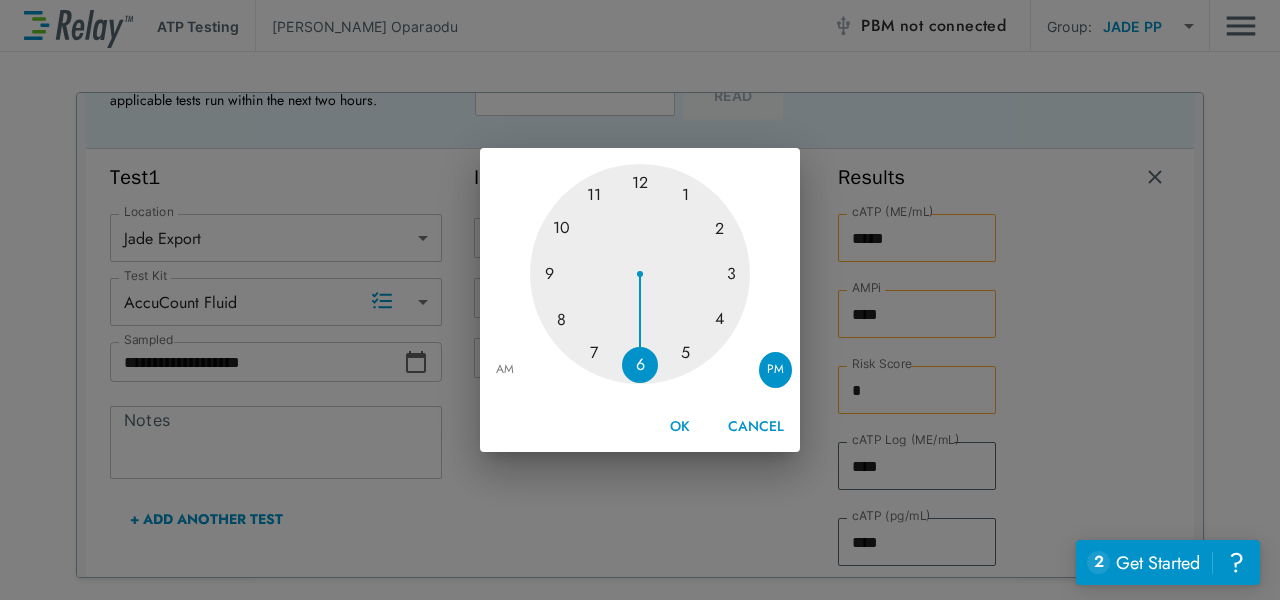 click at bounding box center (640, 274) 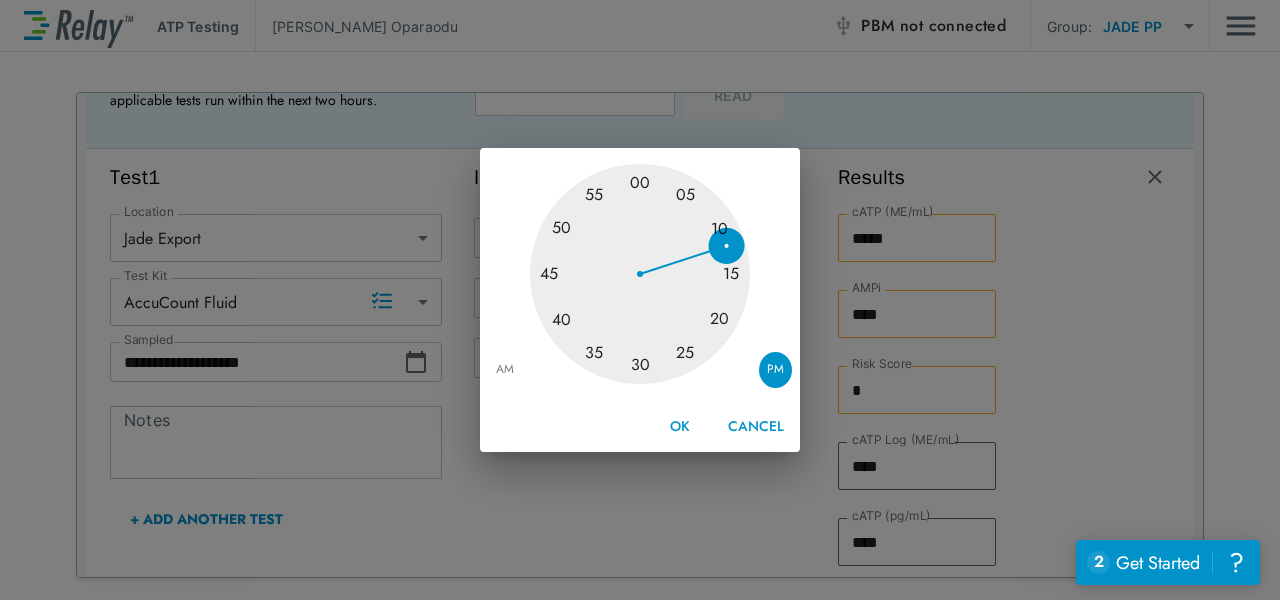 click at bounding box center [640, 274] 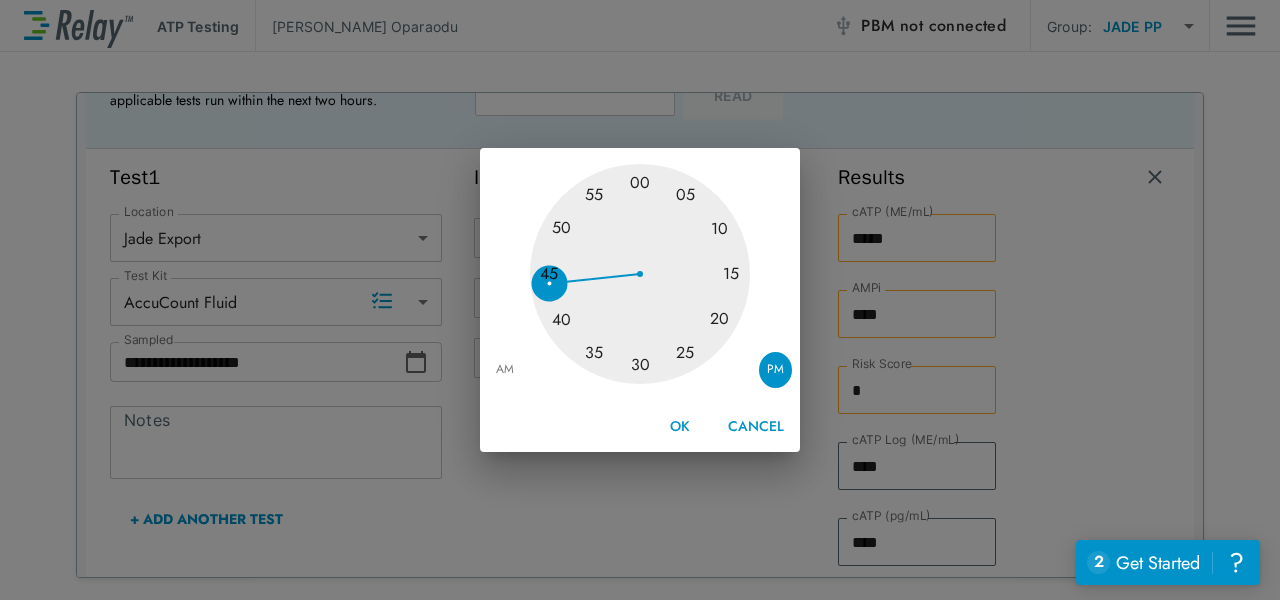 click at bounding box center [640, 274] 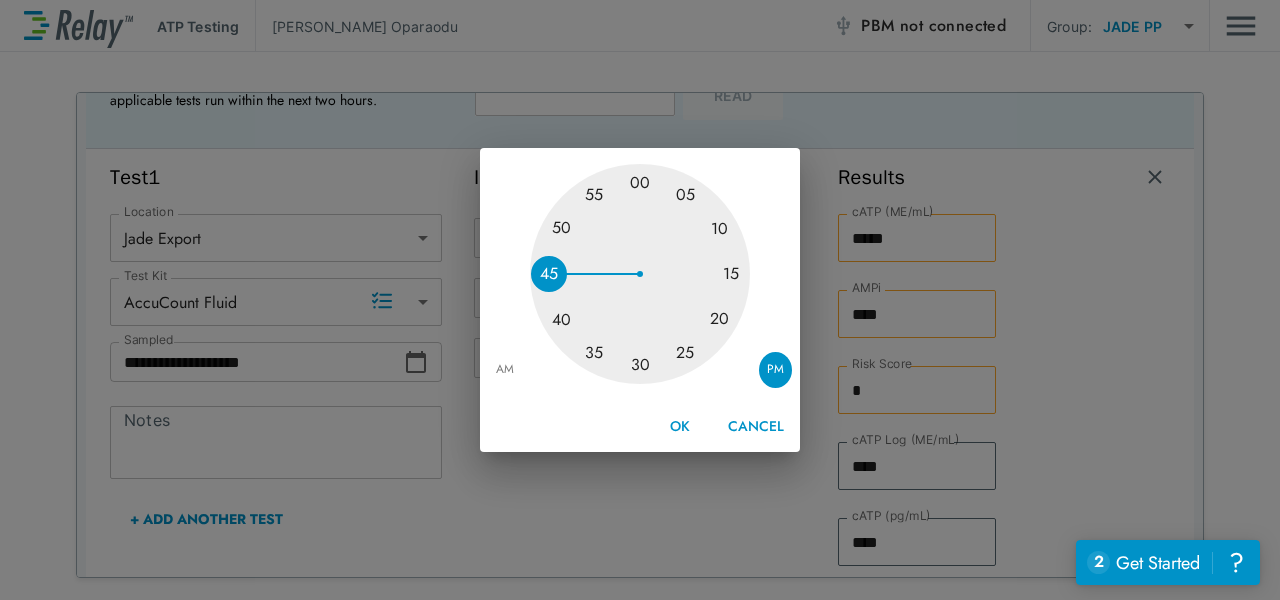 click on "OK" at bounding box center [680, 426] 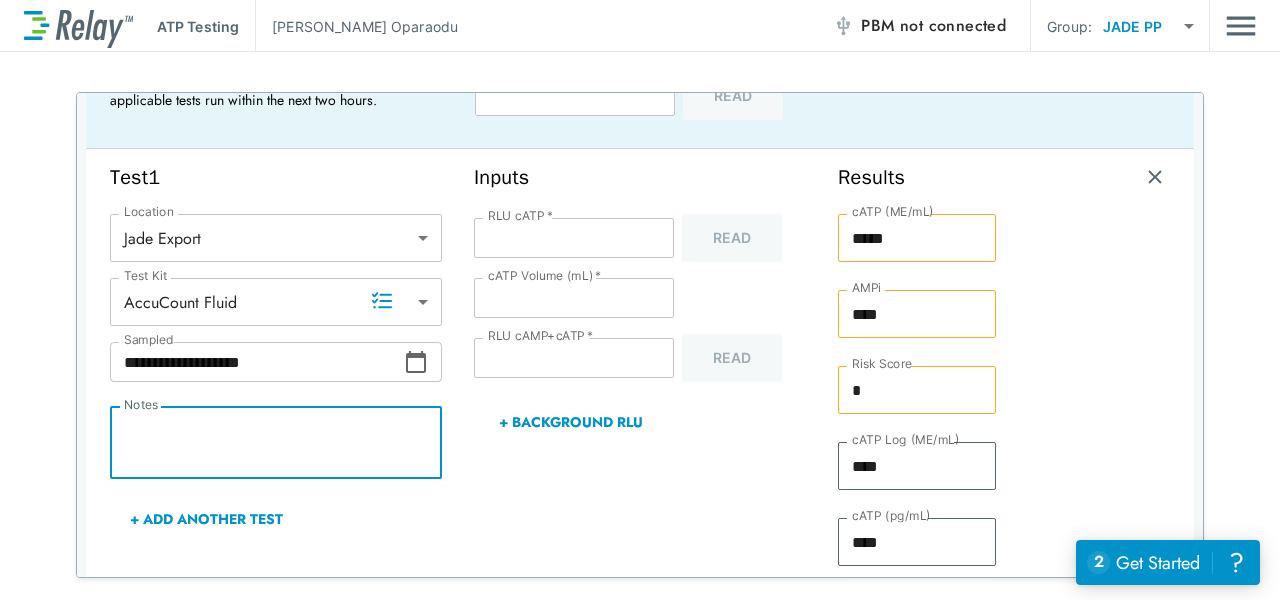 click on "Notes" at bounding box center [276, 443] 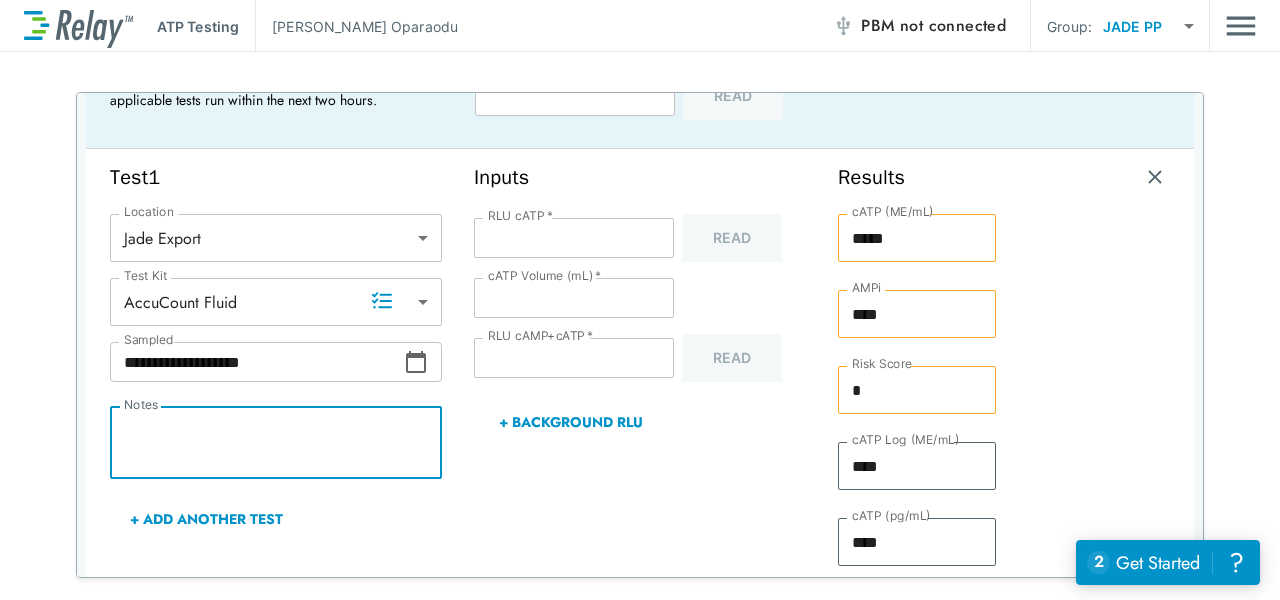 type on "*" 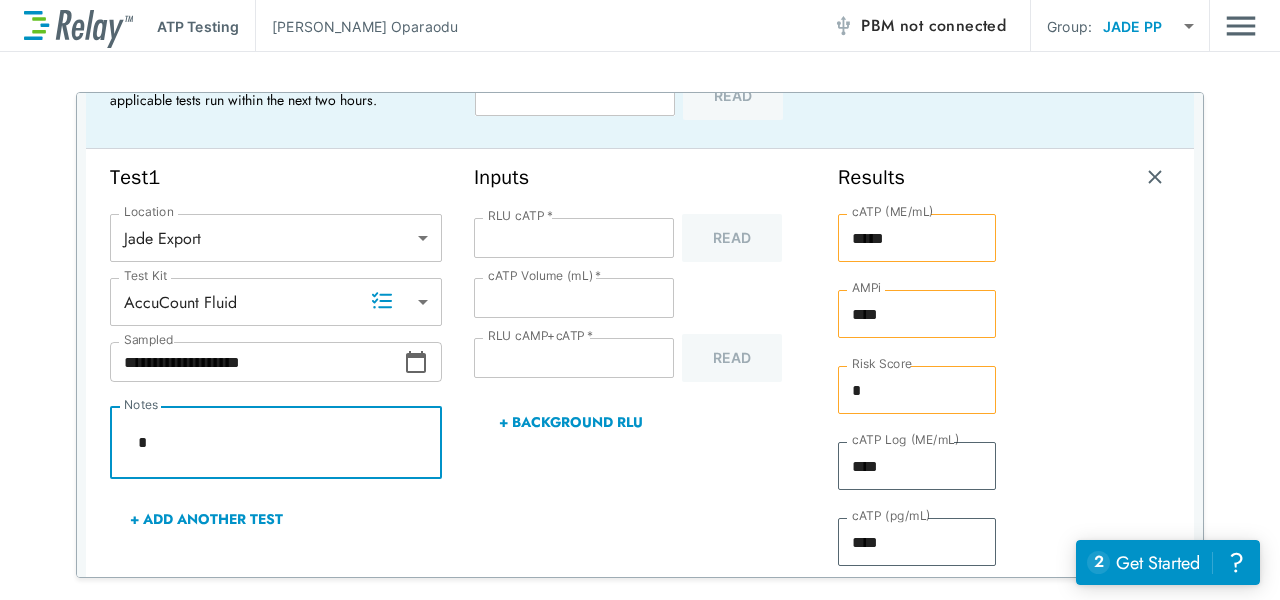 type on "*" 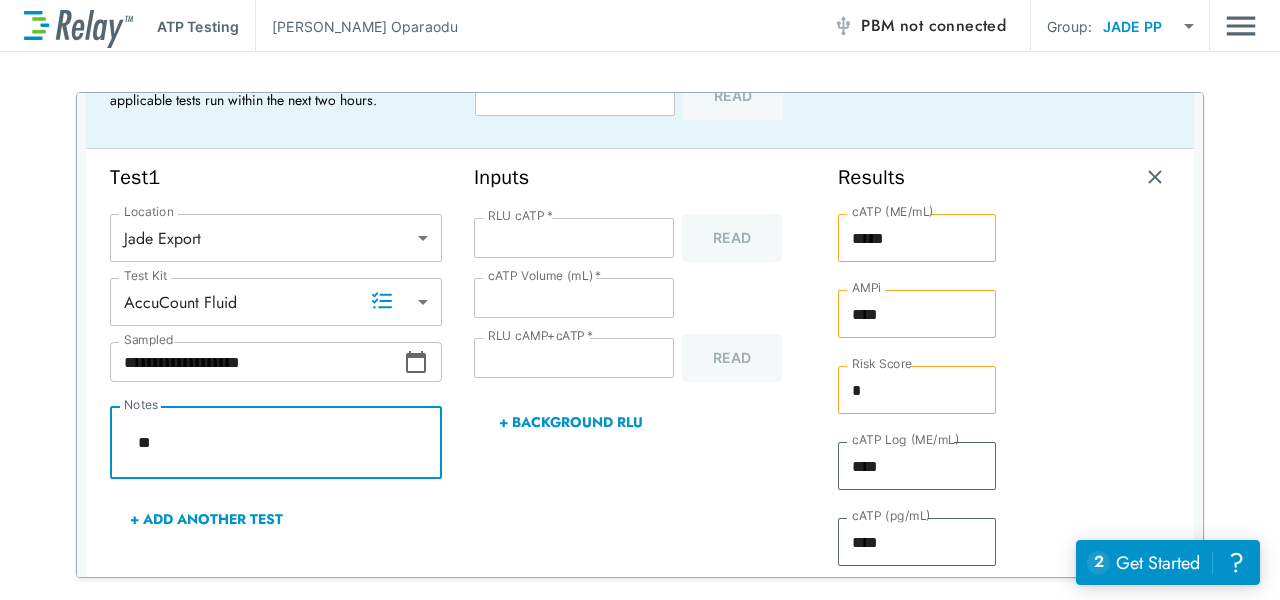 type on "*" 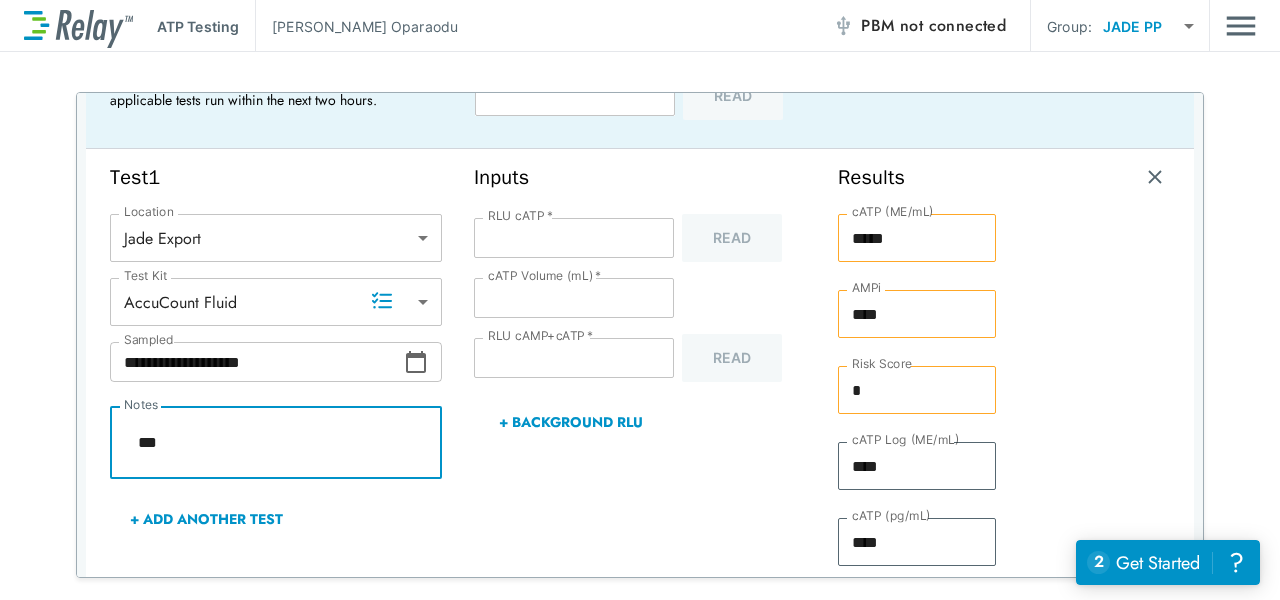 type on "*" 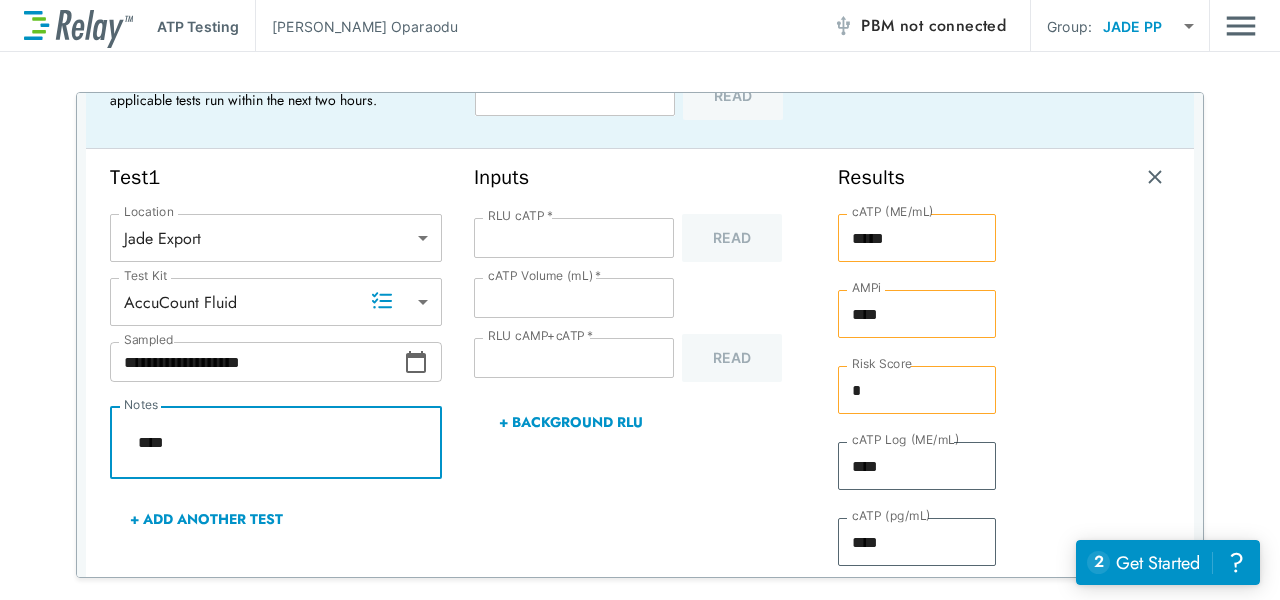type on "*" 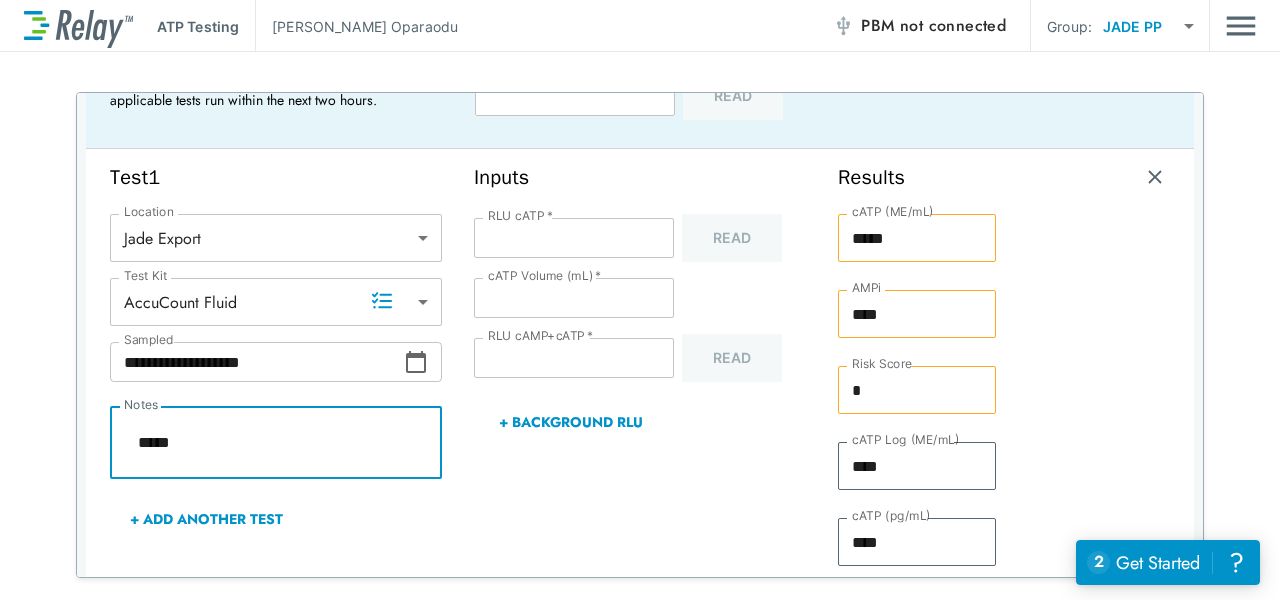 type on "*" 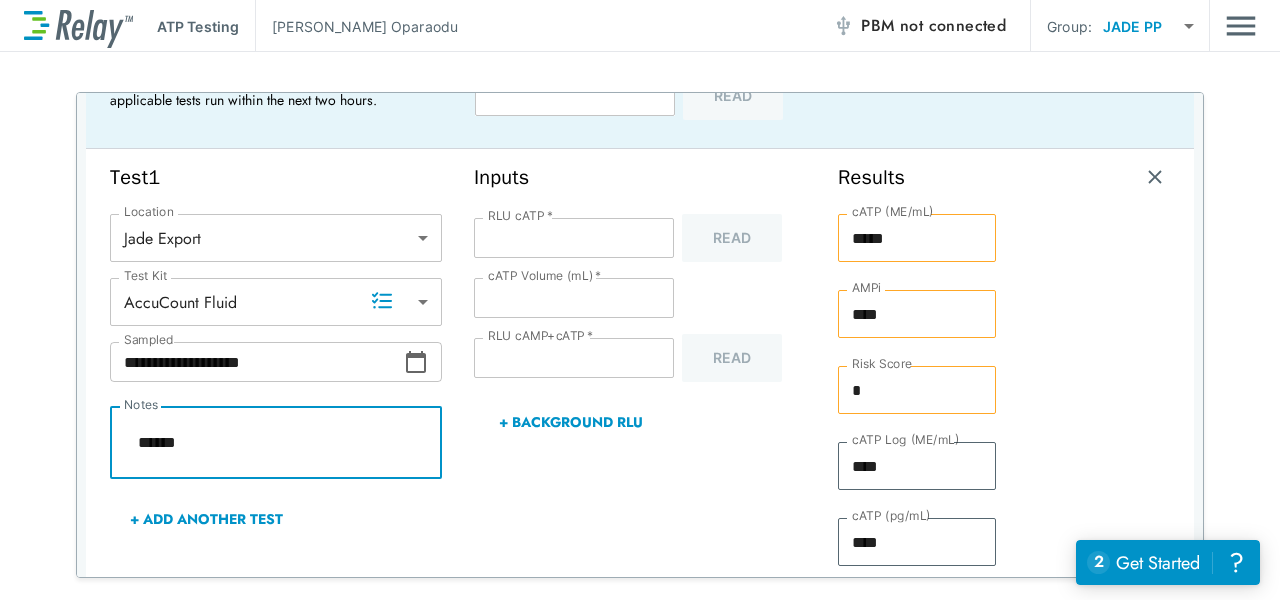 type on "*" 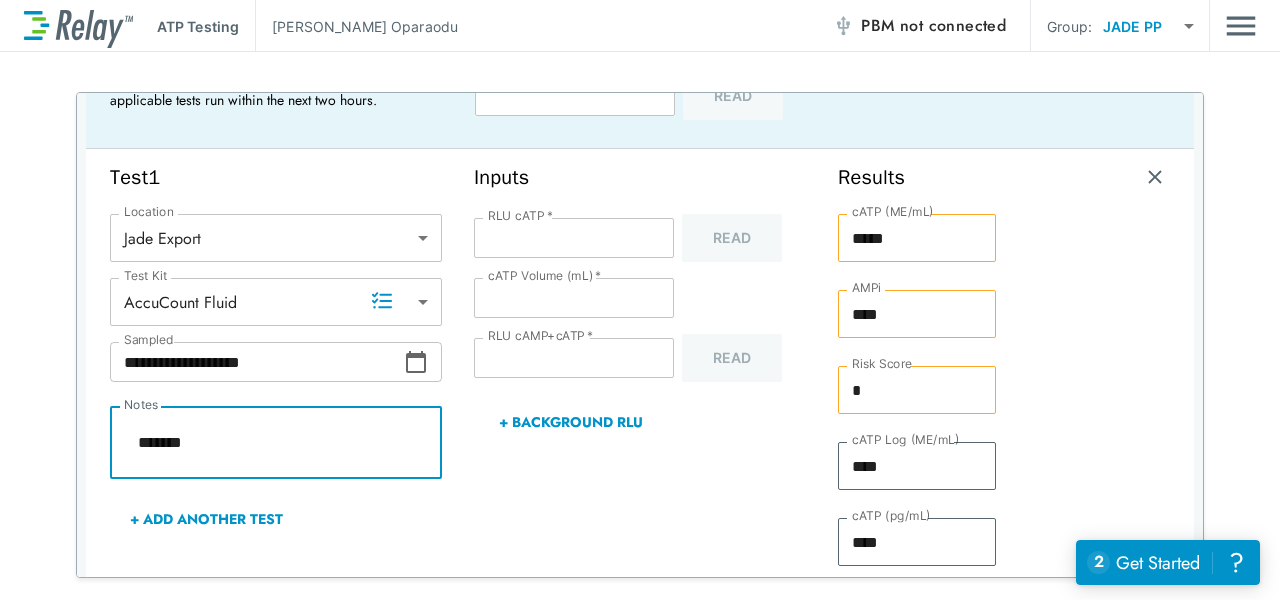 type on "*" 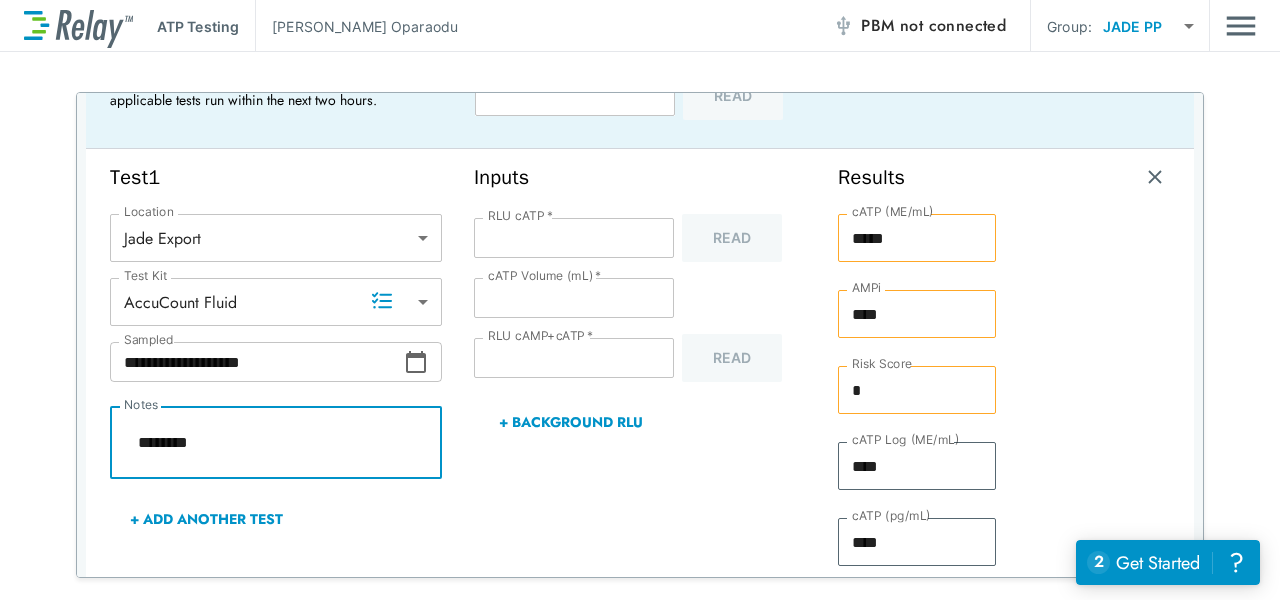 type on "*" 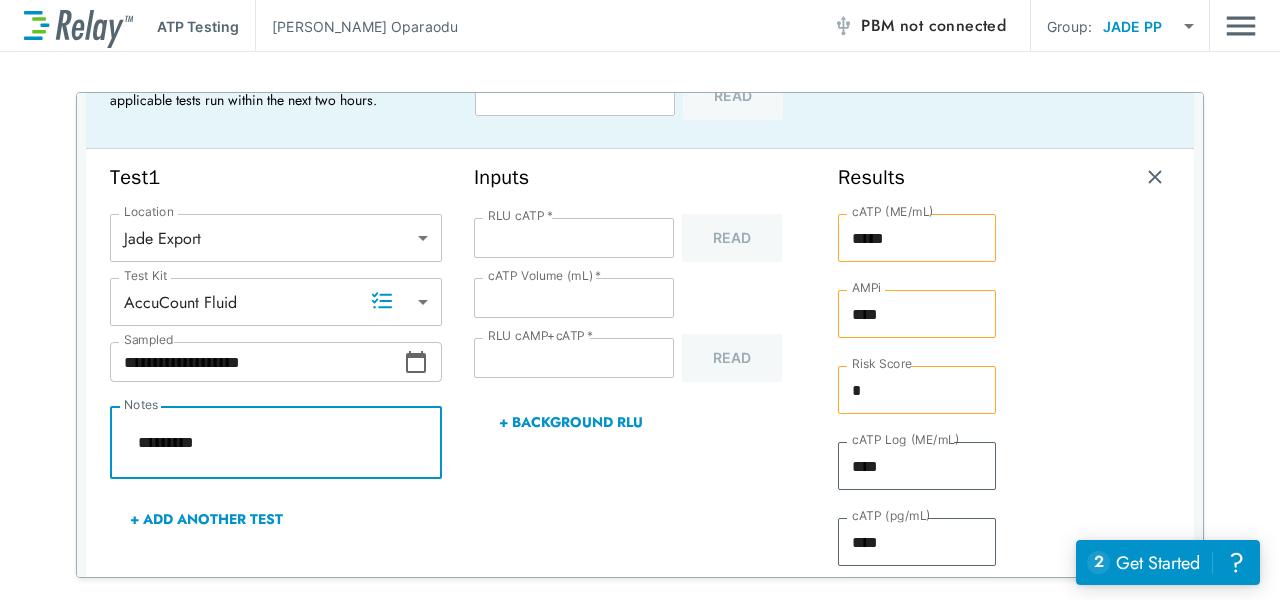type on "*" 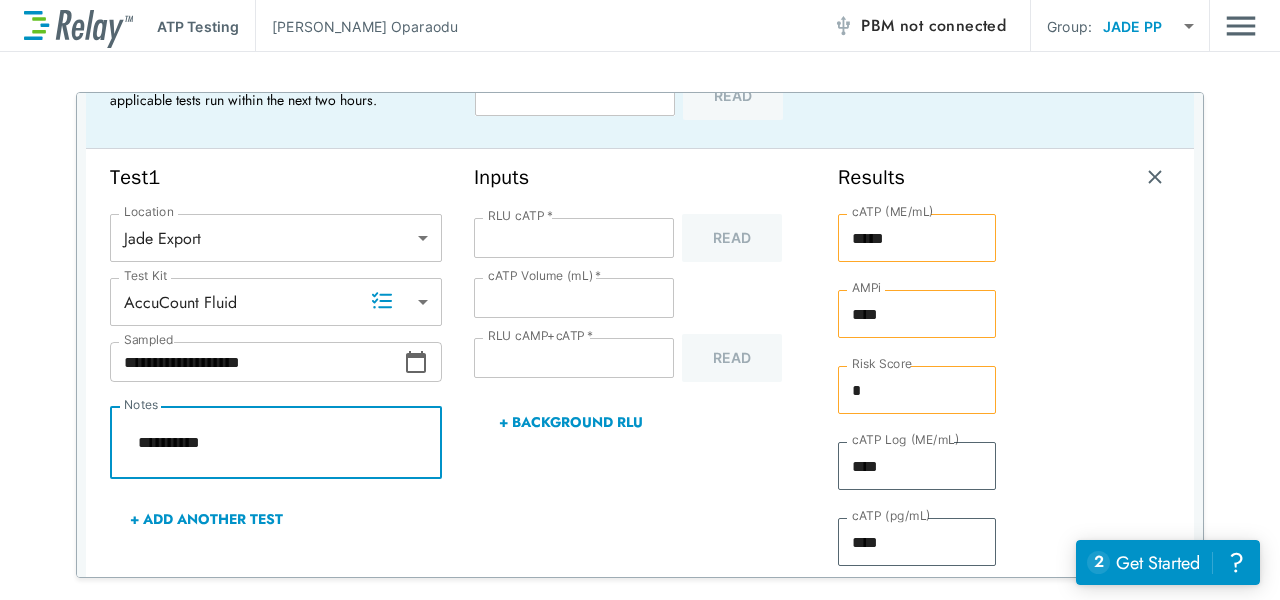 type on "*" 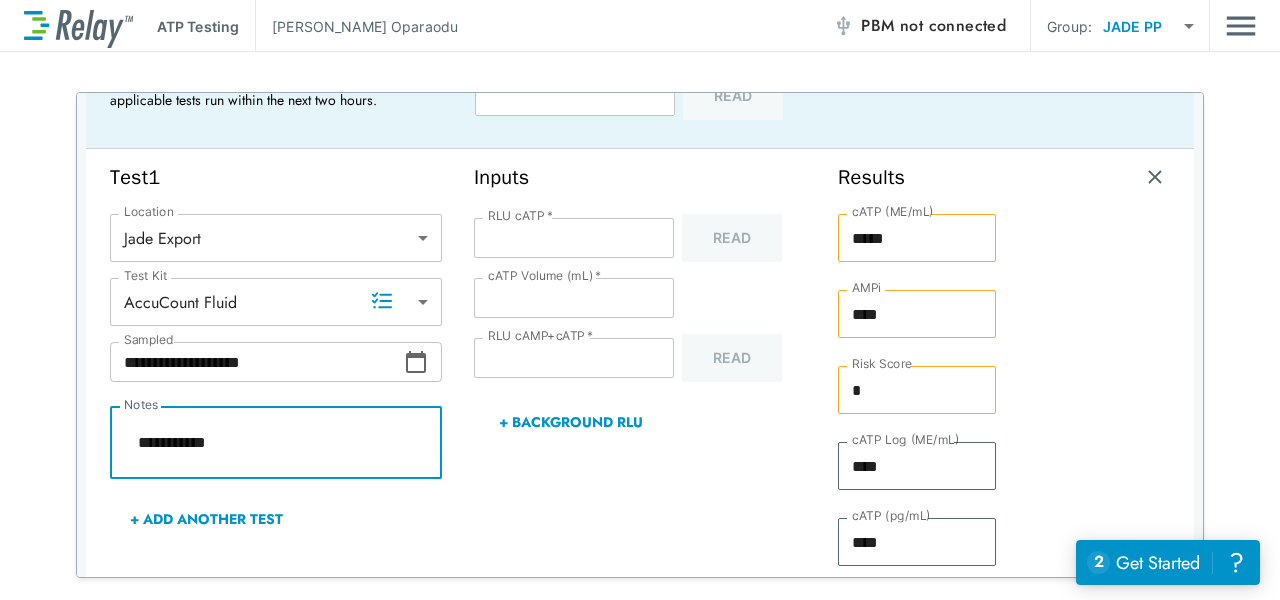 type on "*" 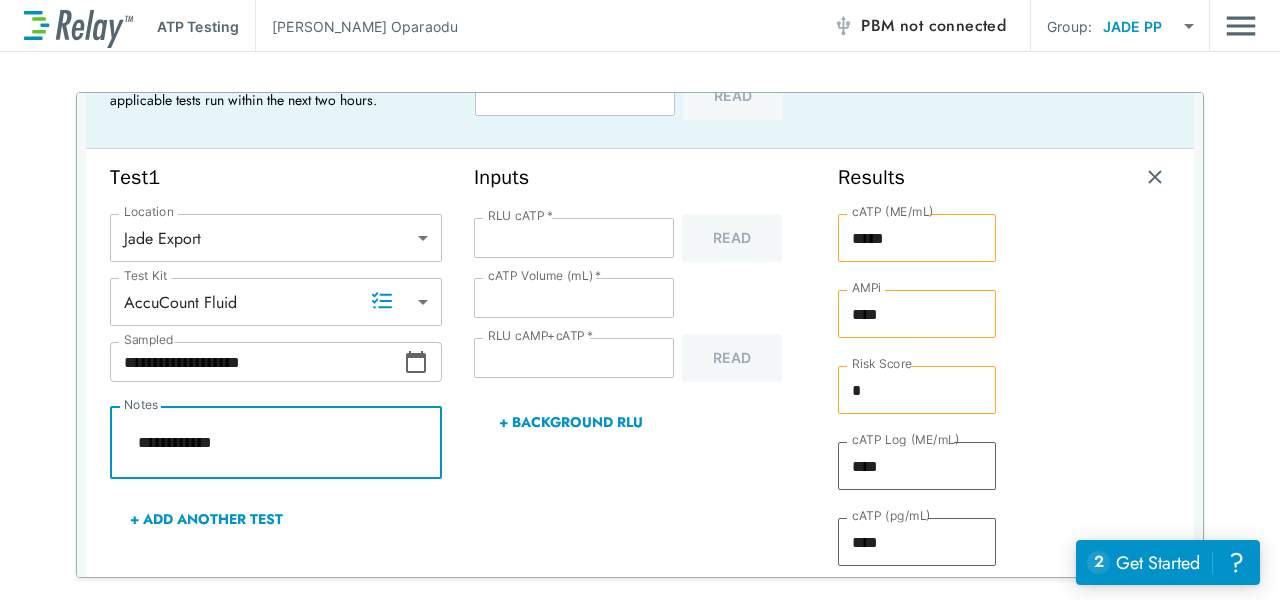 type on "*" 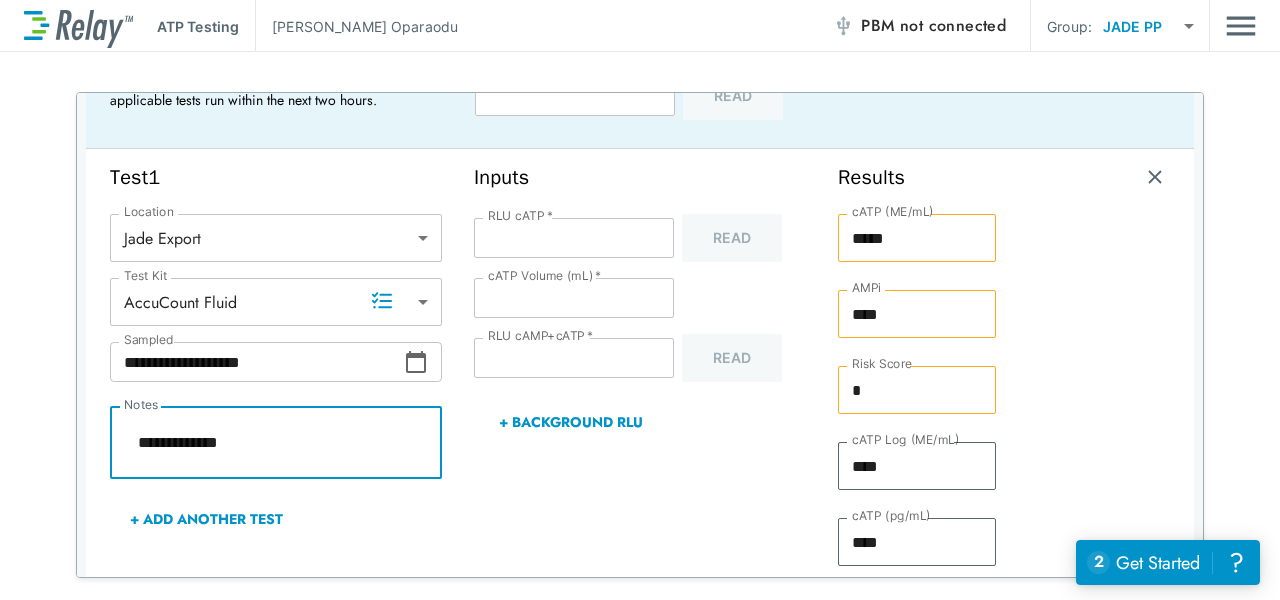 type on "*" 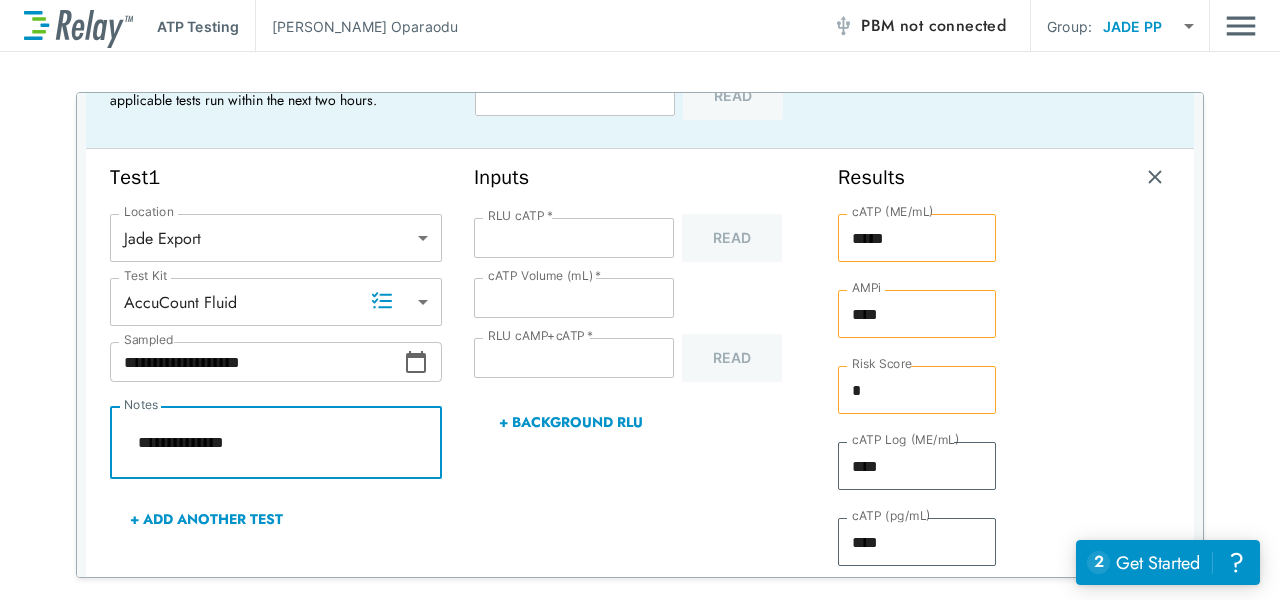 type on "*" 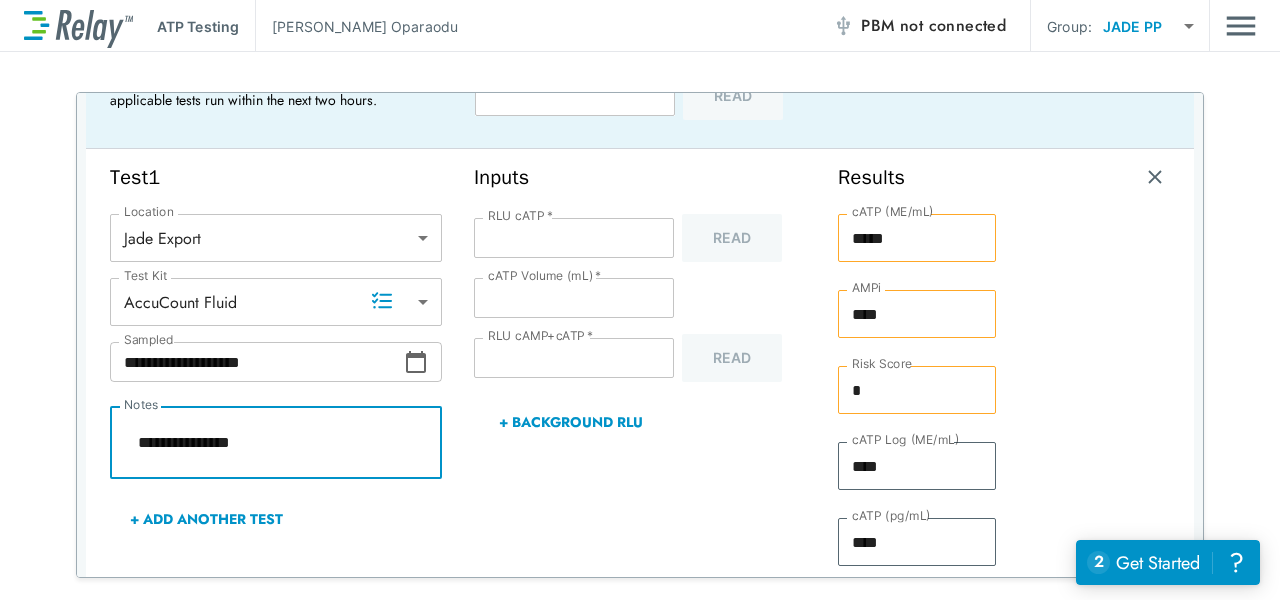 type on "*" 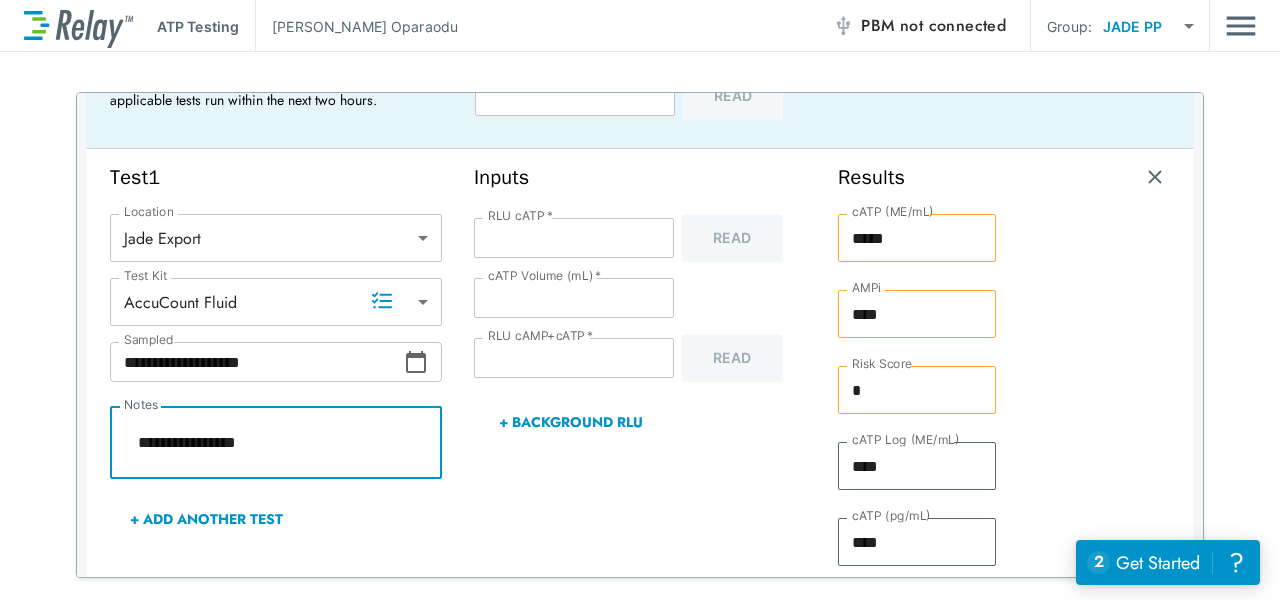 type on "*" 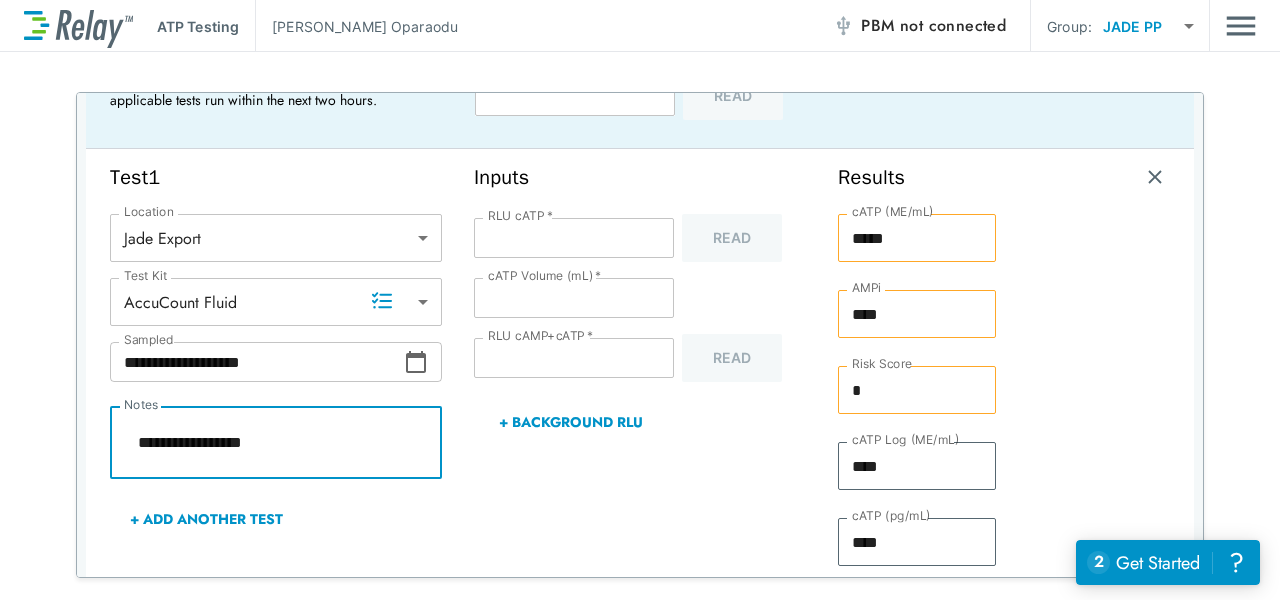 type on "*" 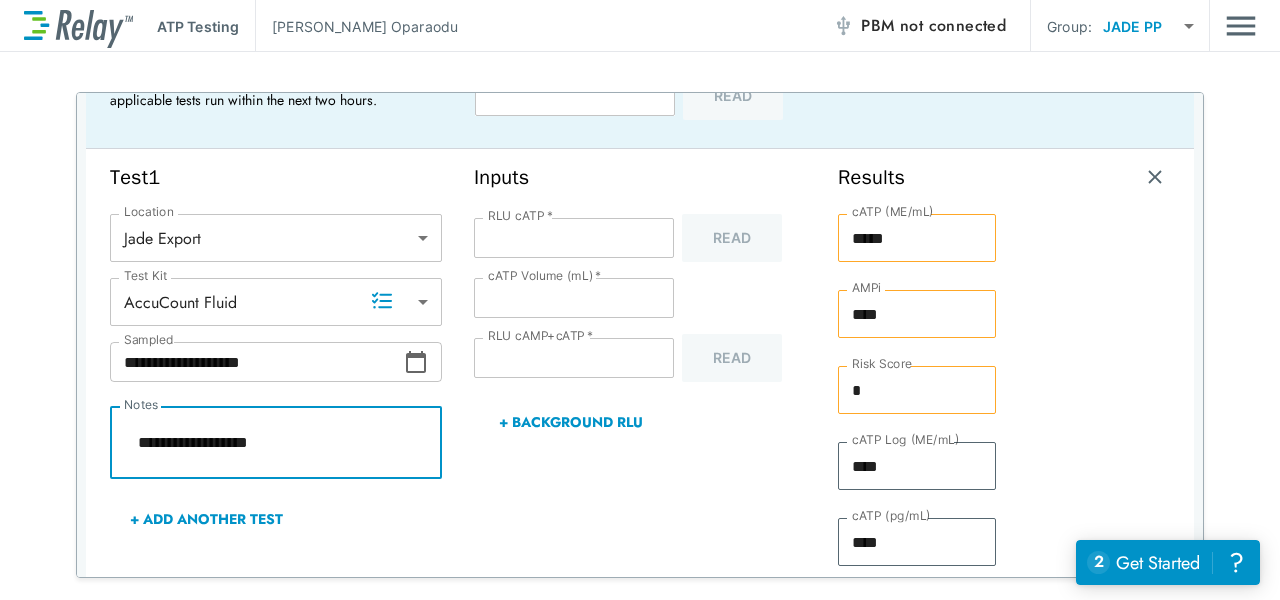 type on "*" 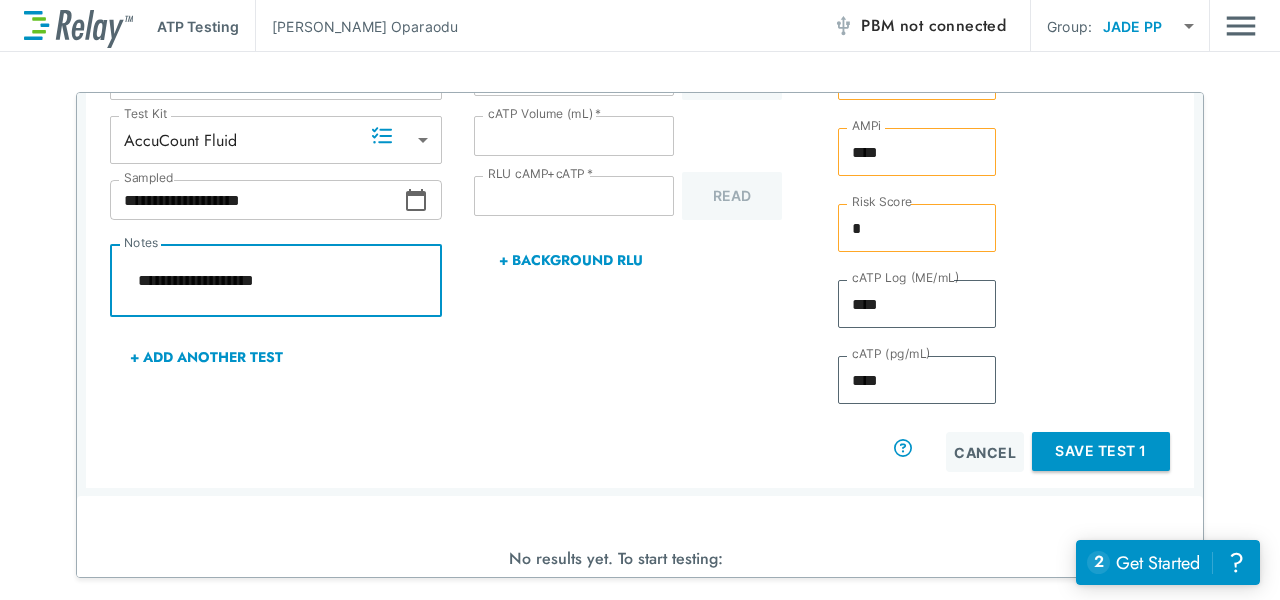 scroll, scrollTop: 435, scrollLeft: 0, axis: vertical 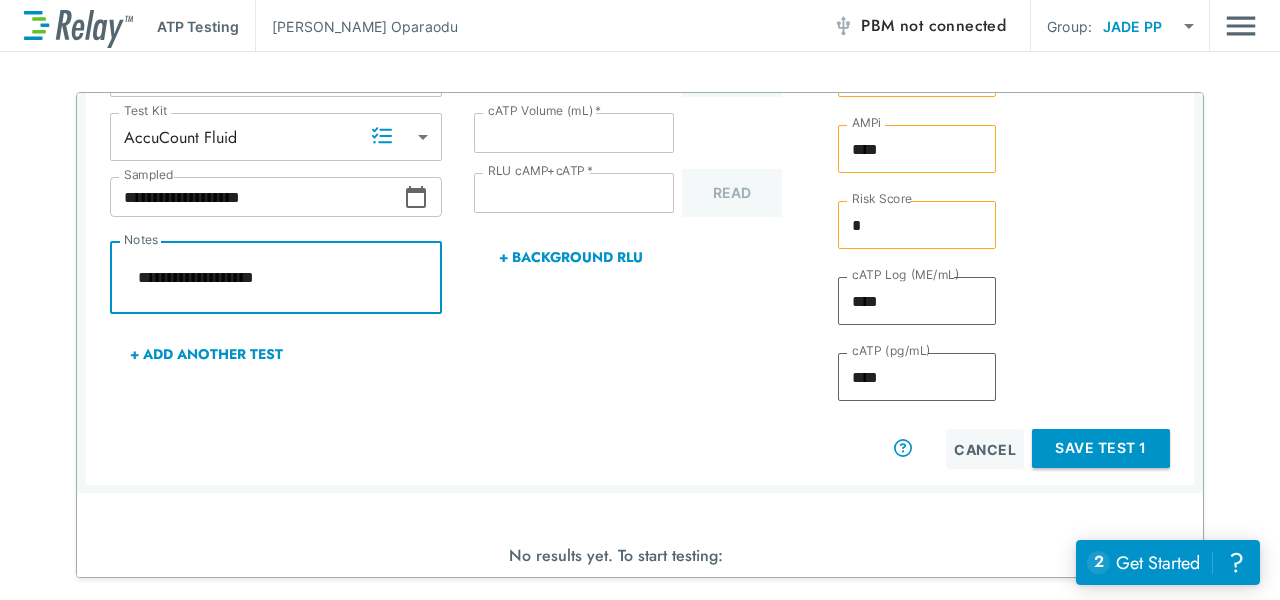 type on "*" 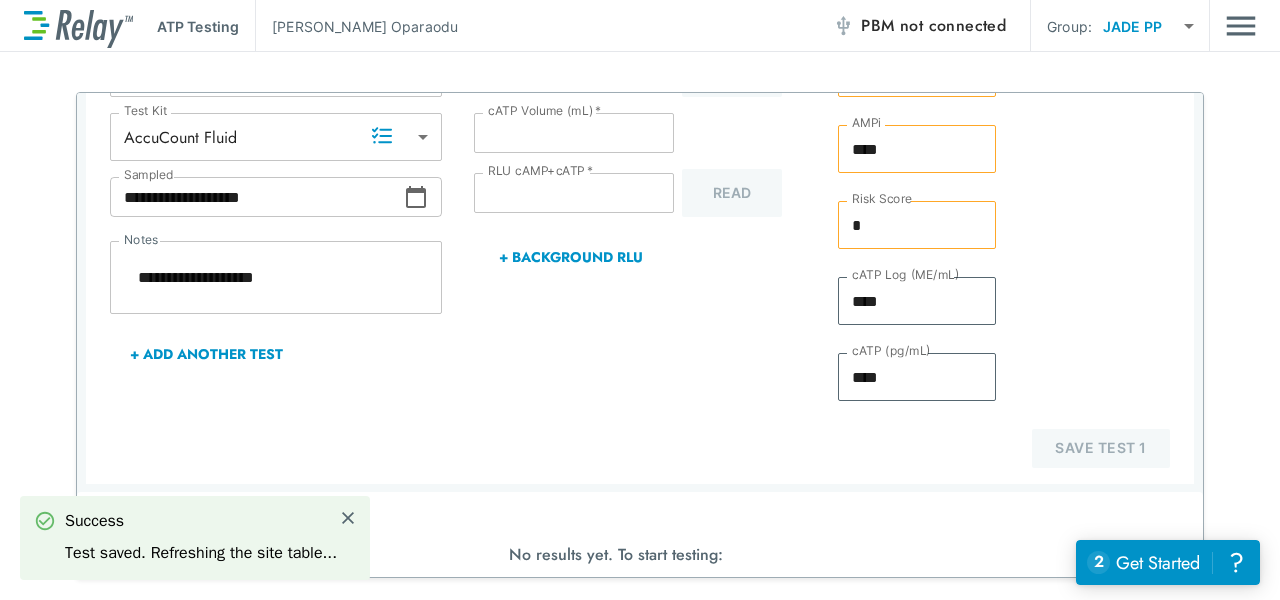 click at bounding box center [1091, 193] 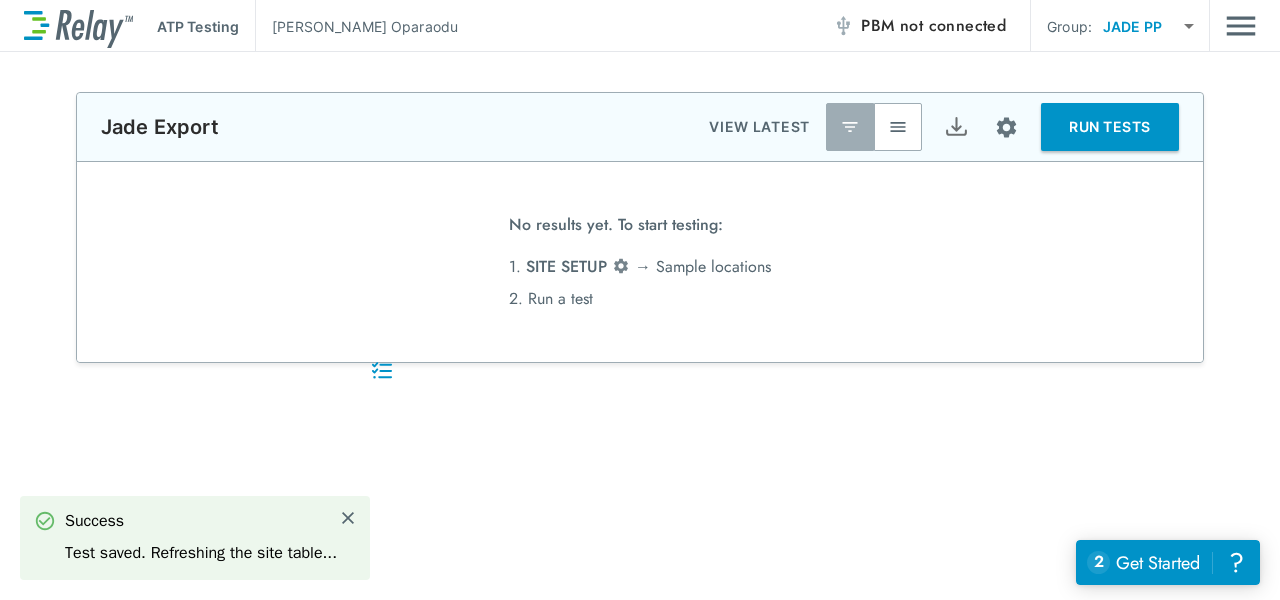 scroll, scrollTop: 0, scrollLeft: 0, axis: both 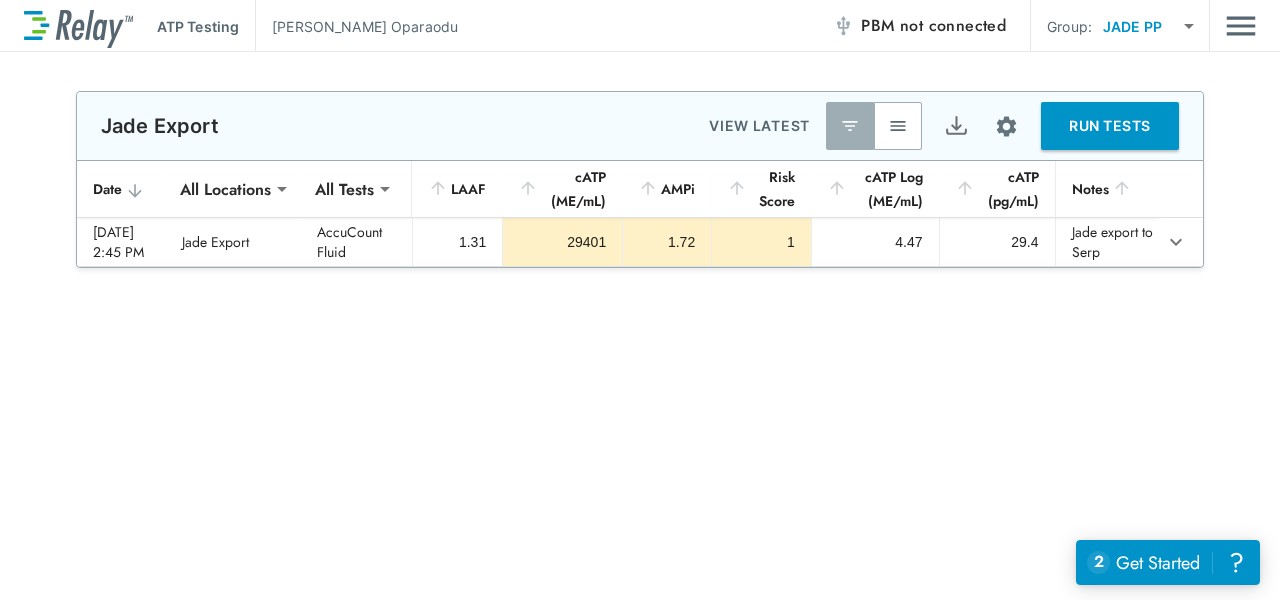 click at bounding box center [898, 126] 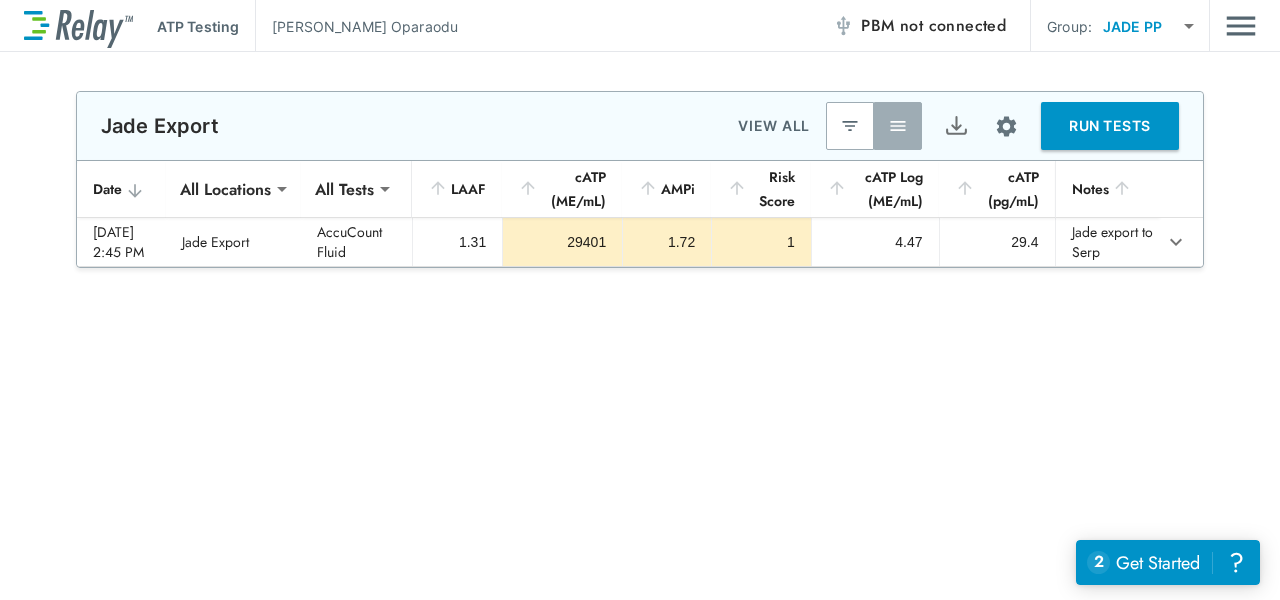click at bounding box center (898, 126) 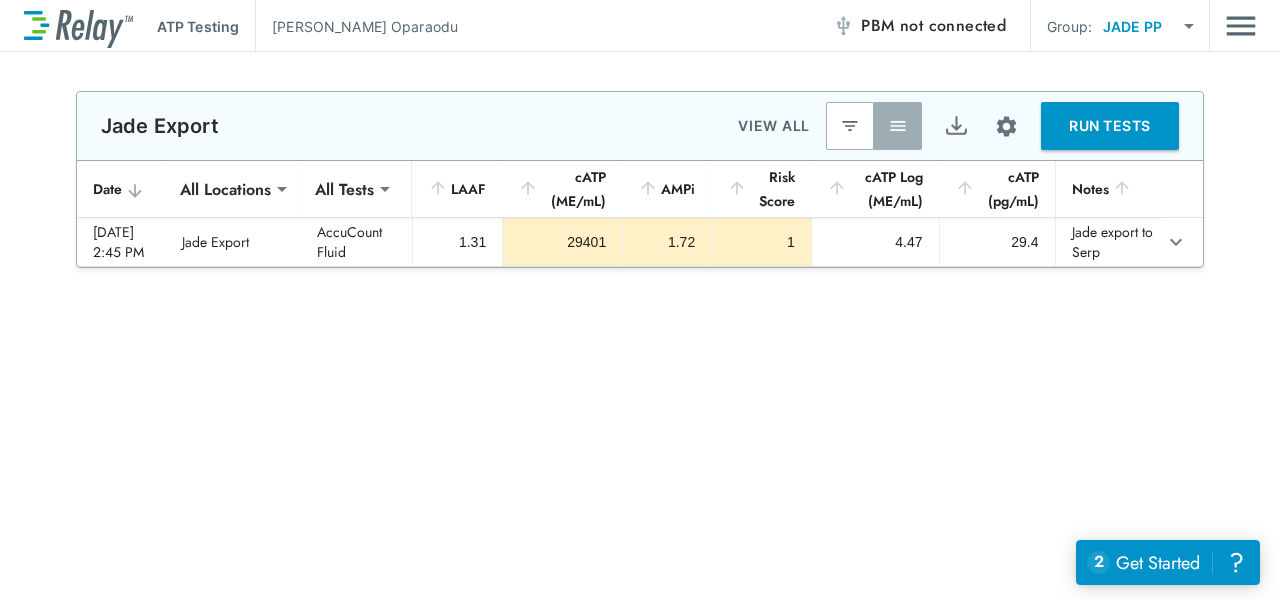 click on "**********" at bounding box center [640, -656] 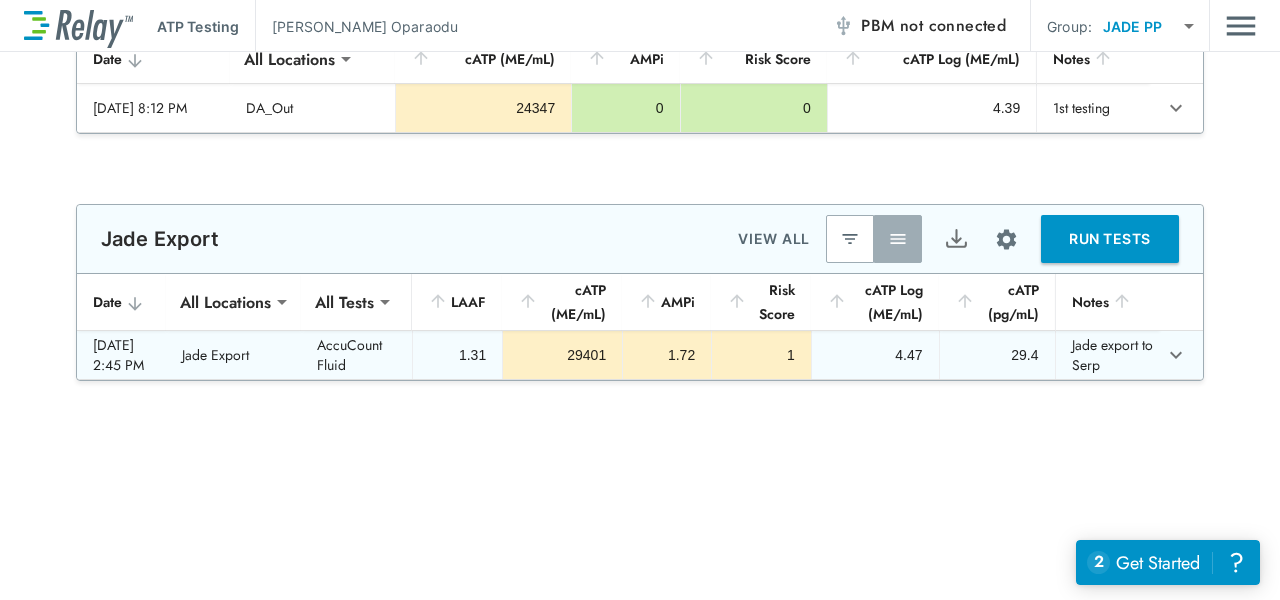 type on "*" 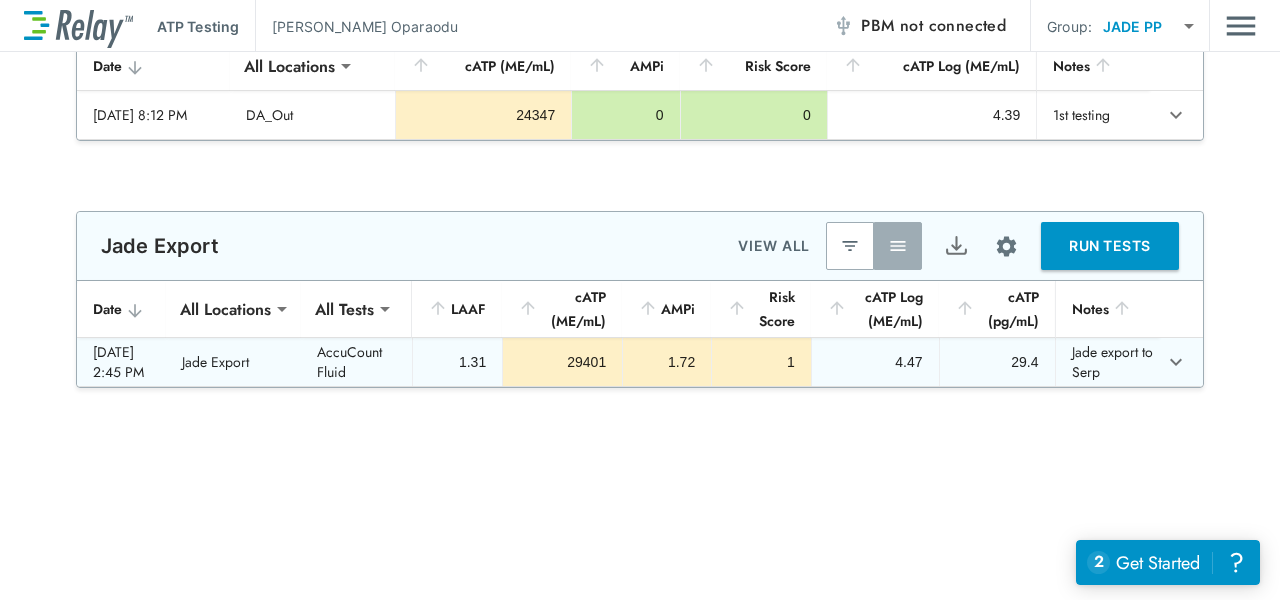 type on "*" 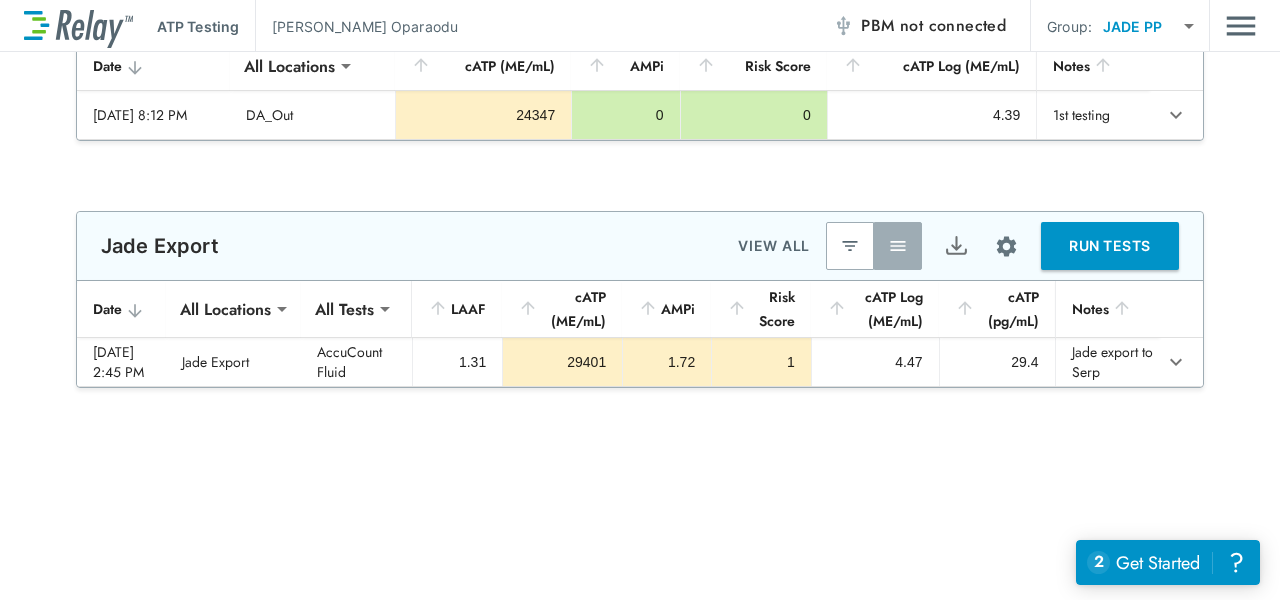 type on "*" 